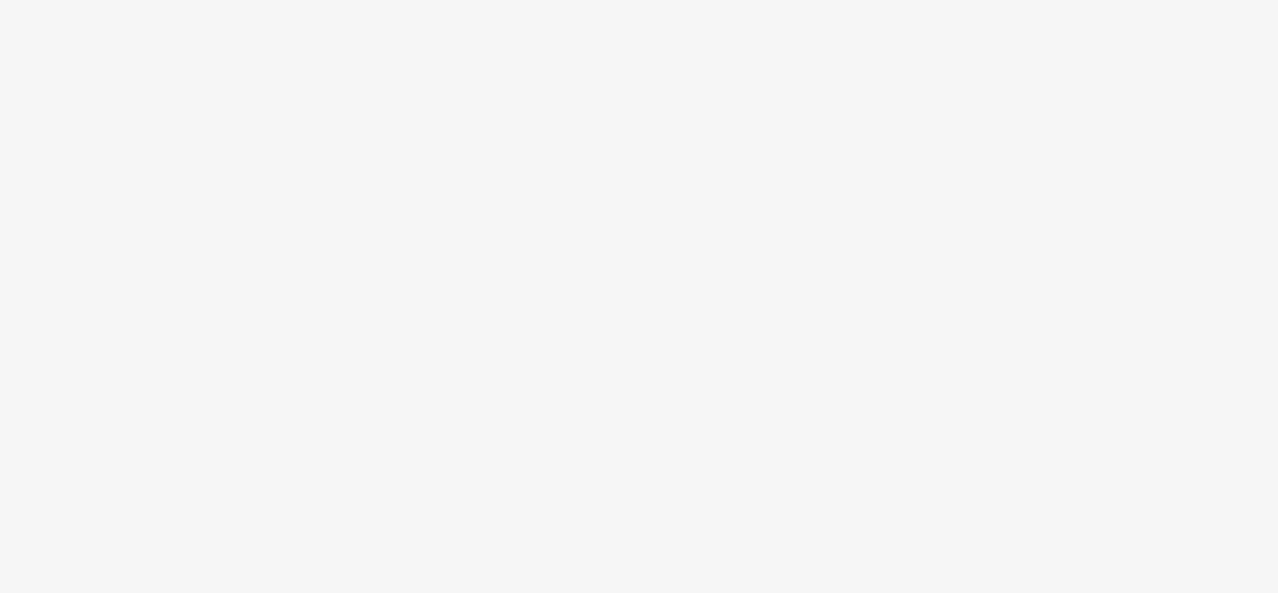 scroll, scrollTop: 0, scrollLeft: 0, axis: both 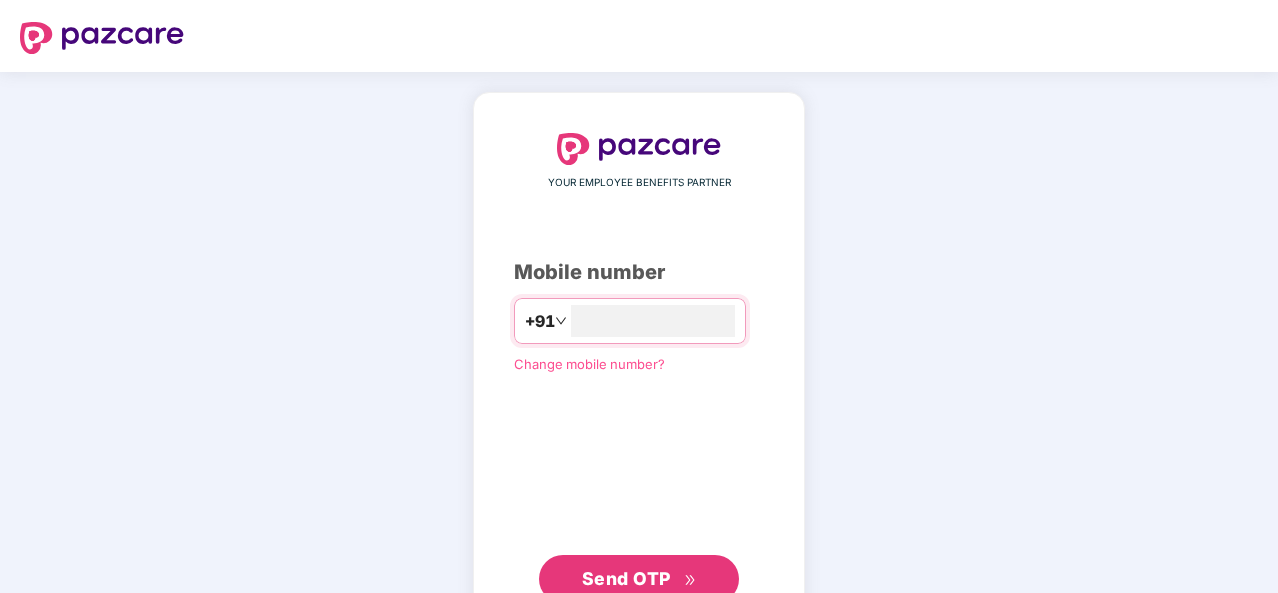 type on "**********" 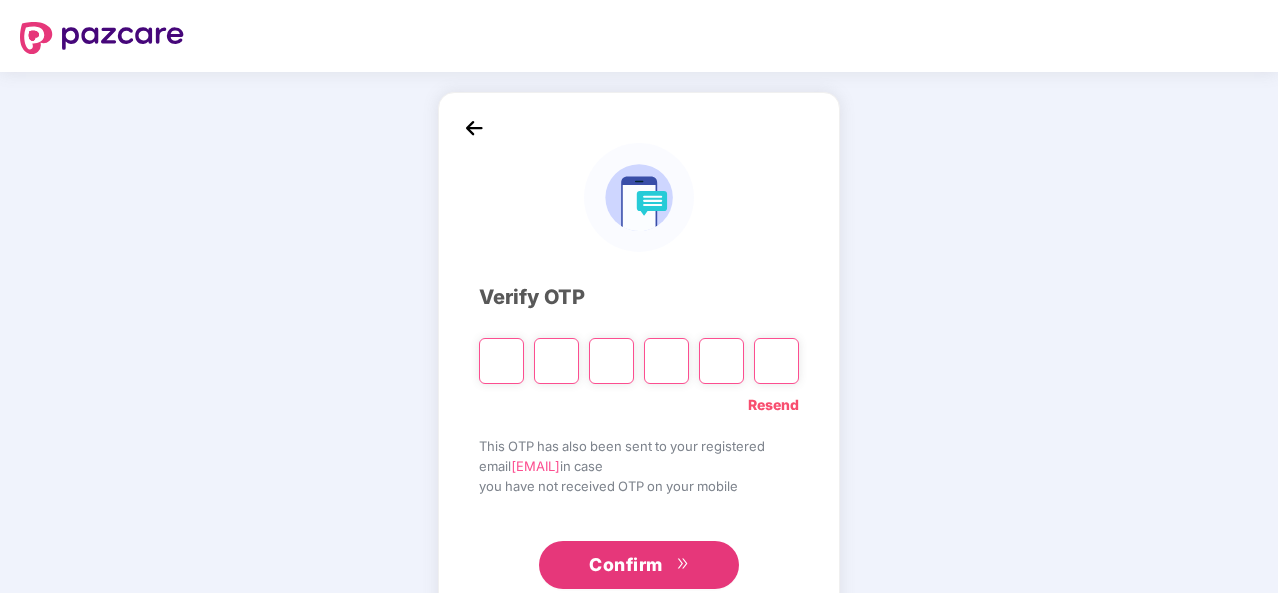 type on "*" 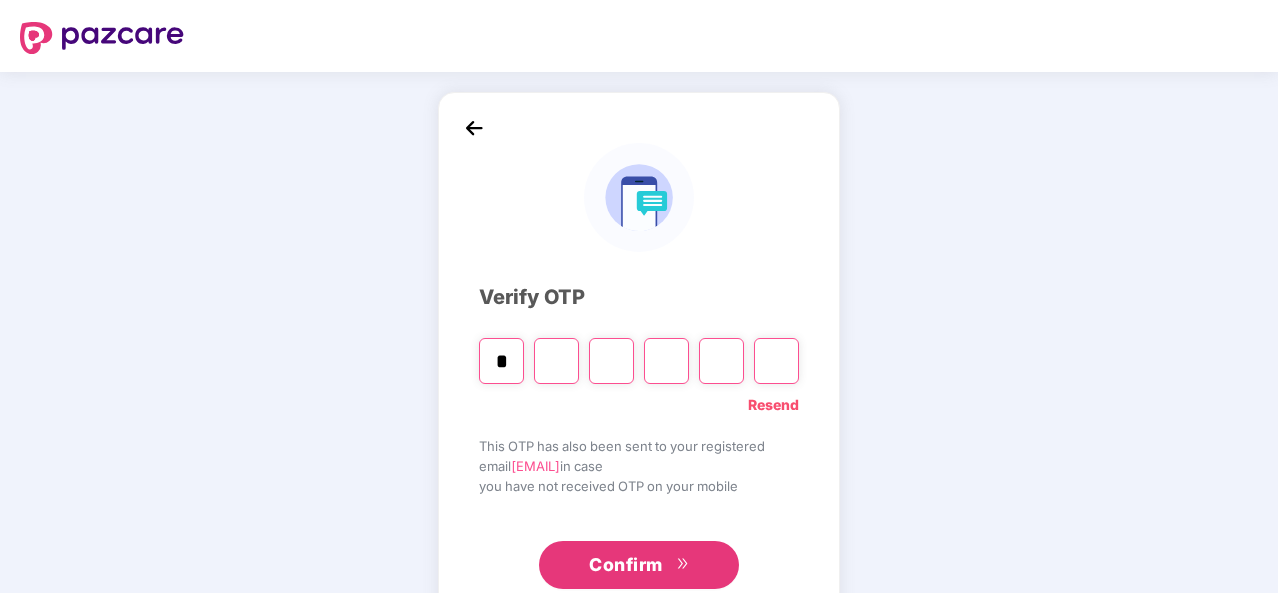 type on "*" 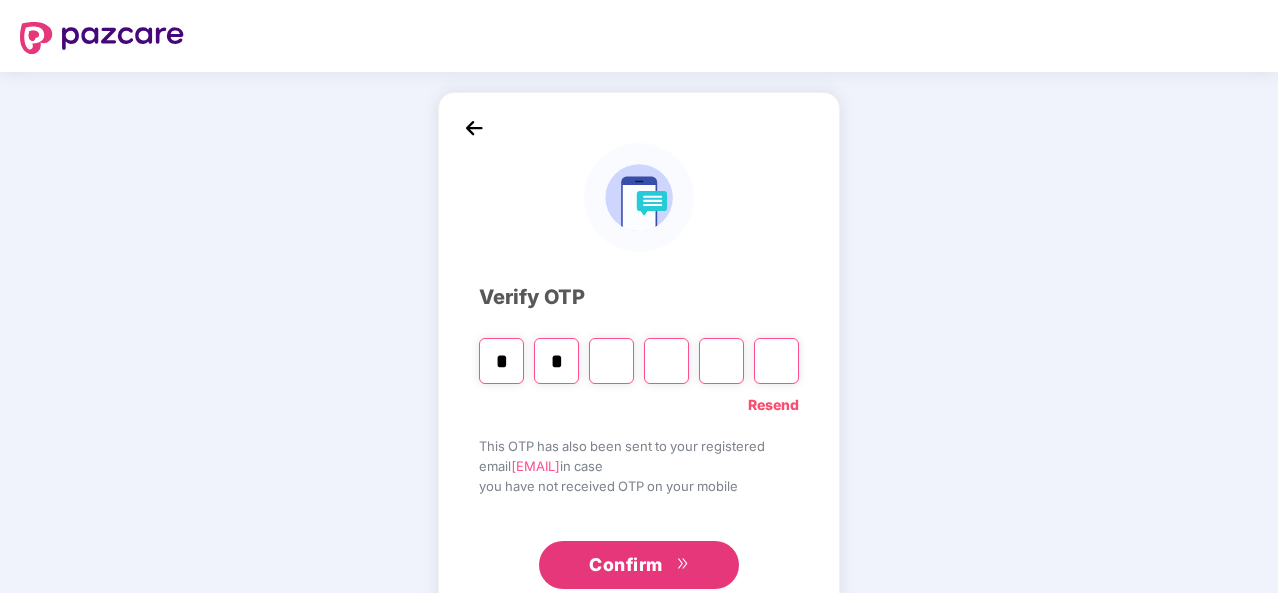 type on "*" 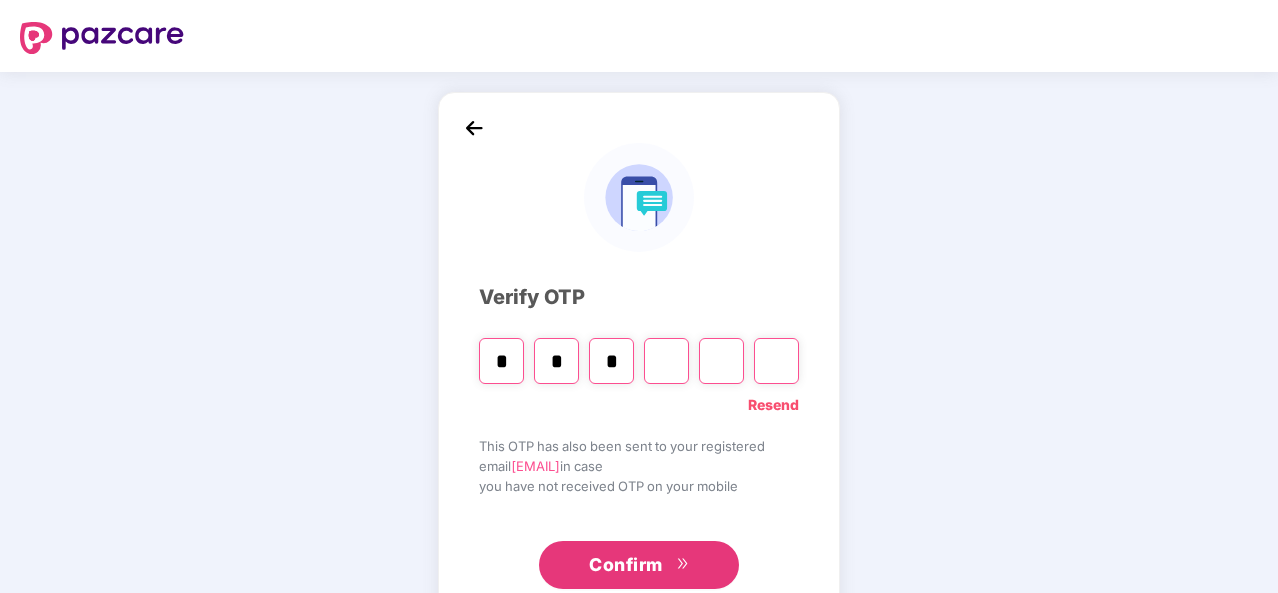 type on "*" 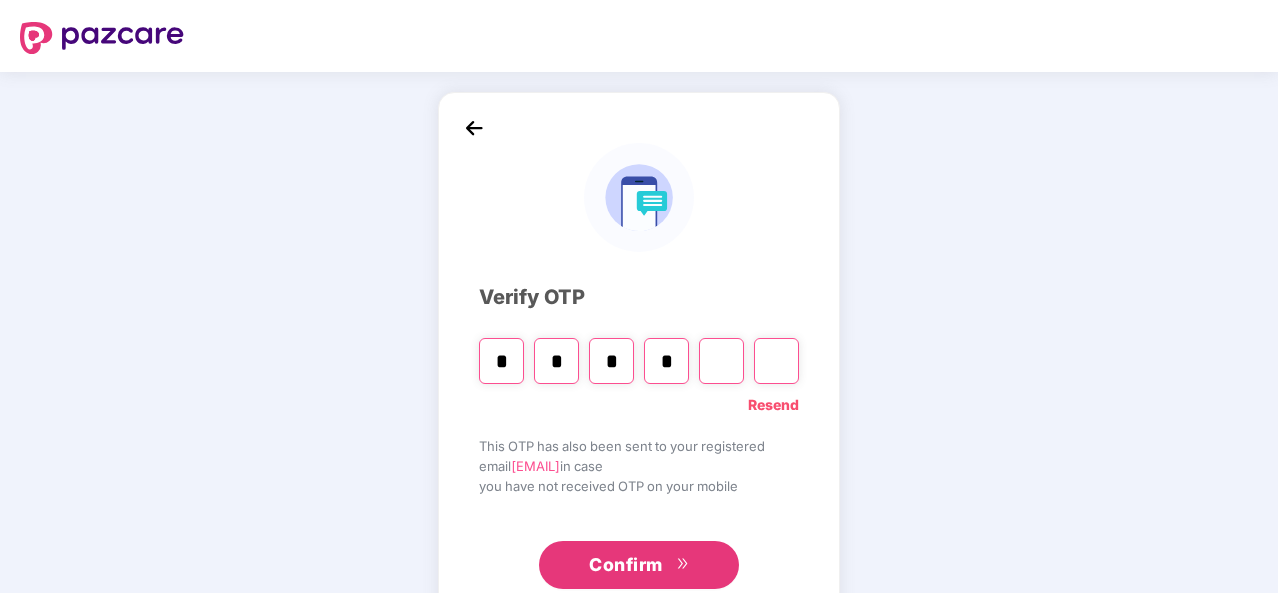 type on "*" 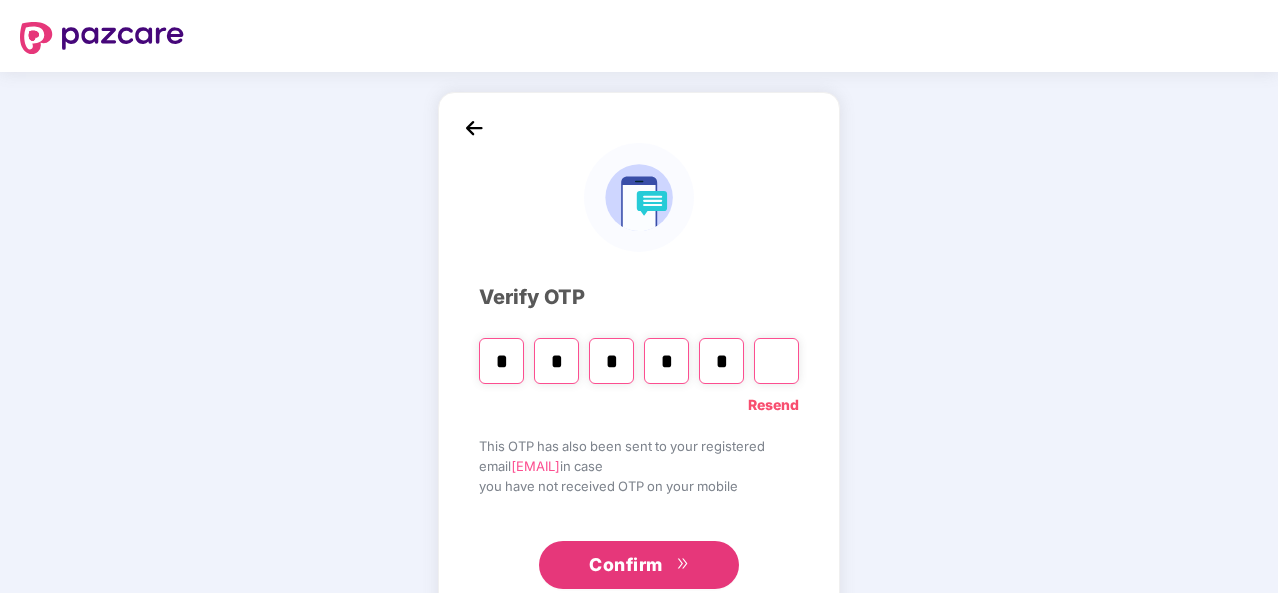 type on "*" 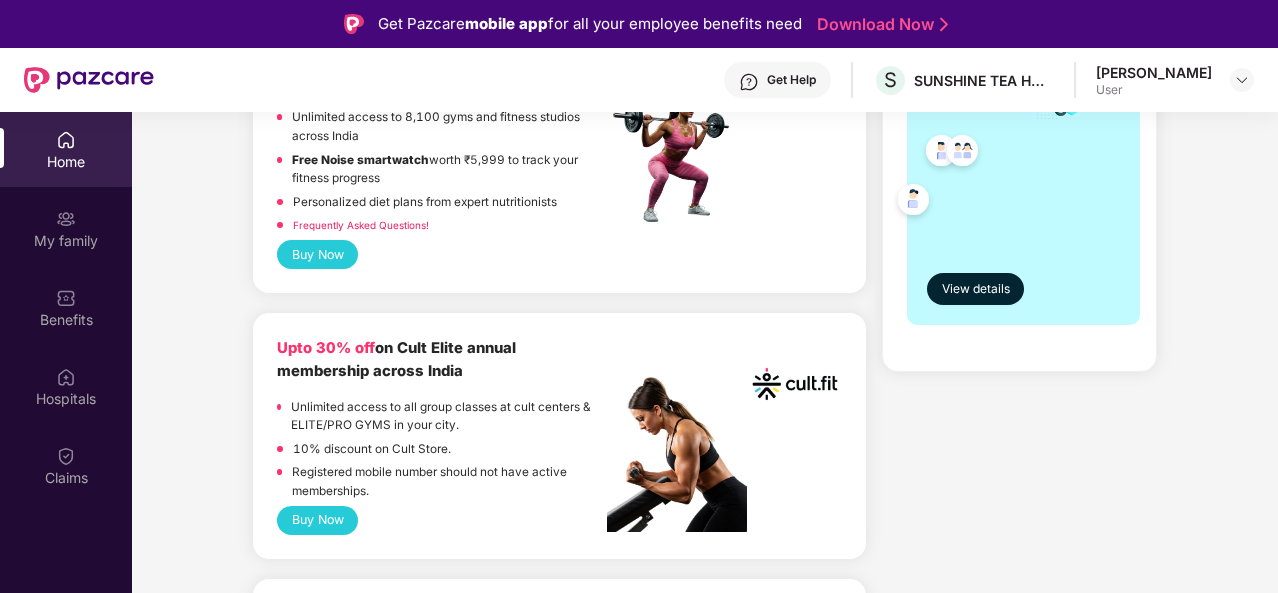 scroll, scrollTop: 608, scrollLeft: 0, axis: vertical 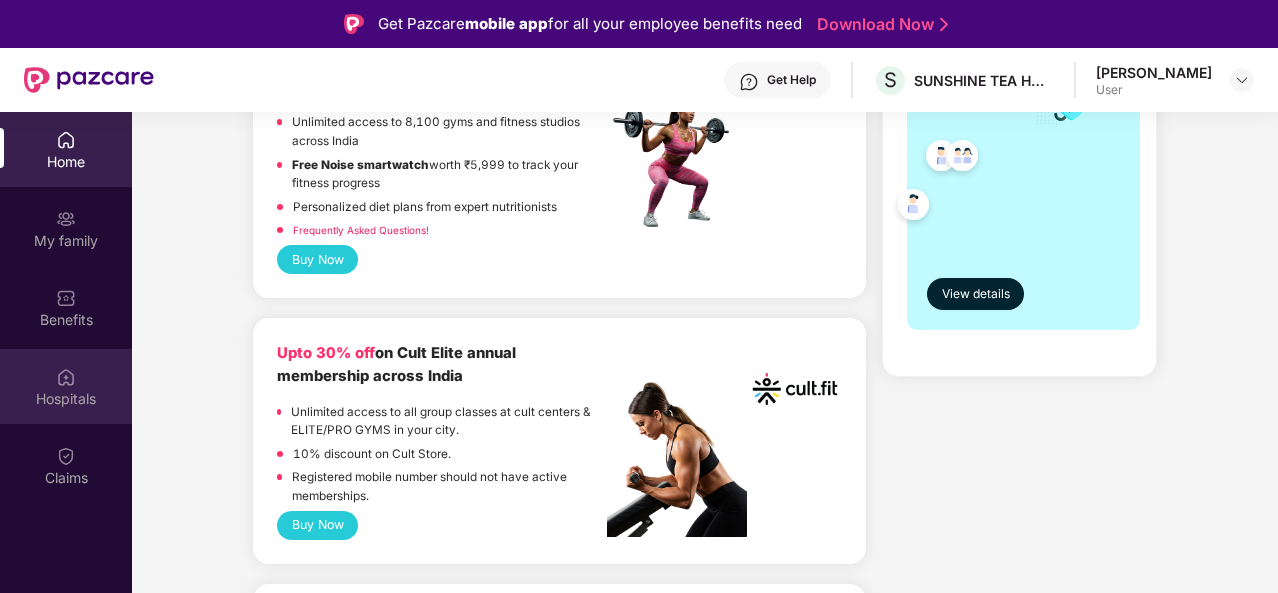 click at bounding box center [66, 377] 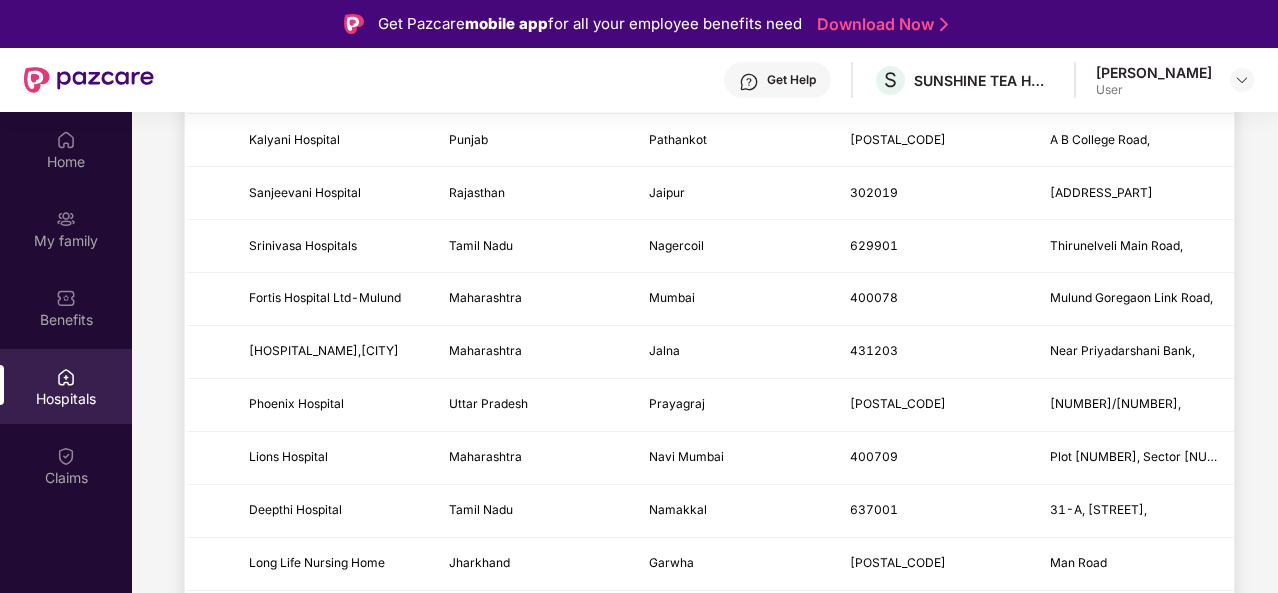 scroll, scrollTop: 2470, scrollLeft: 0, axis: vertical 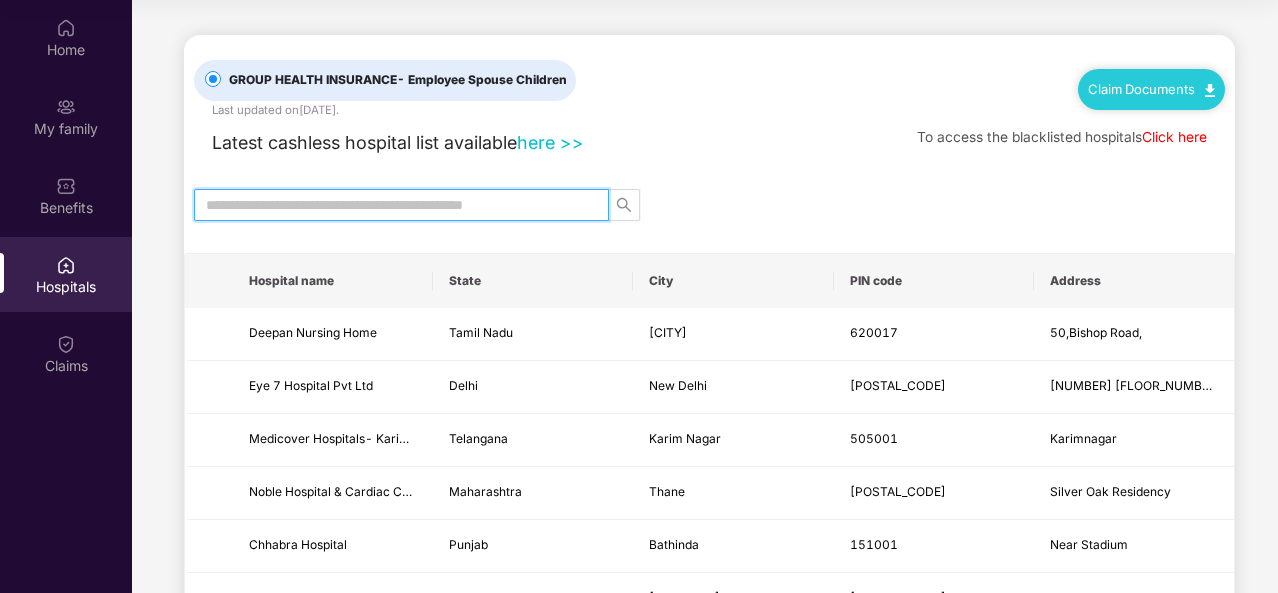 click at bounding box center [393, 205] 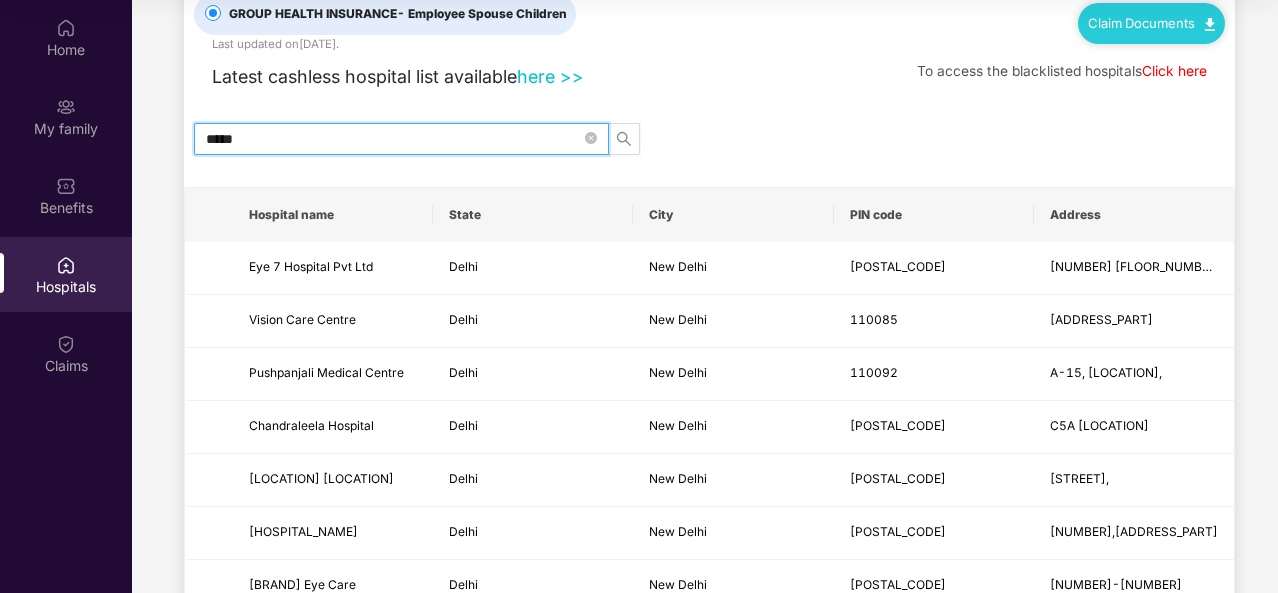 scroll, scrollTop: 0, scrollLeft: 0, axis: both 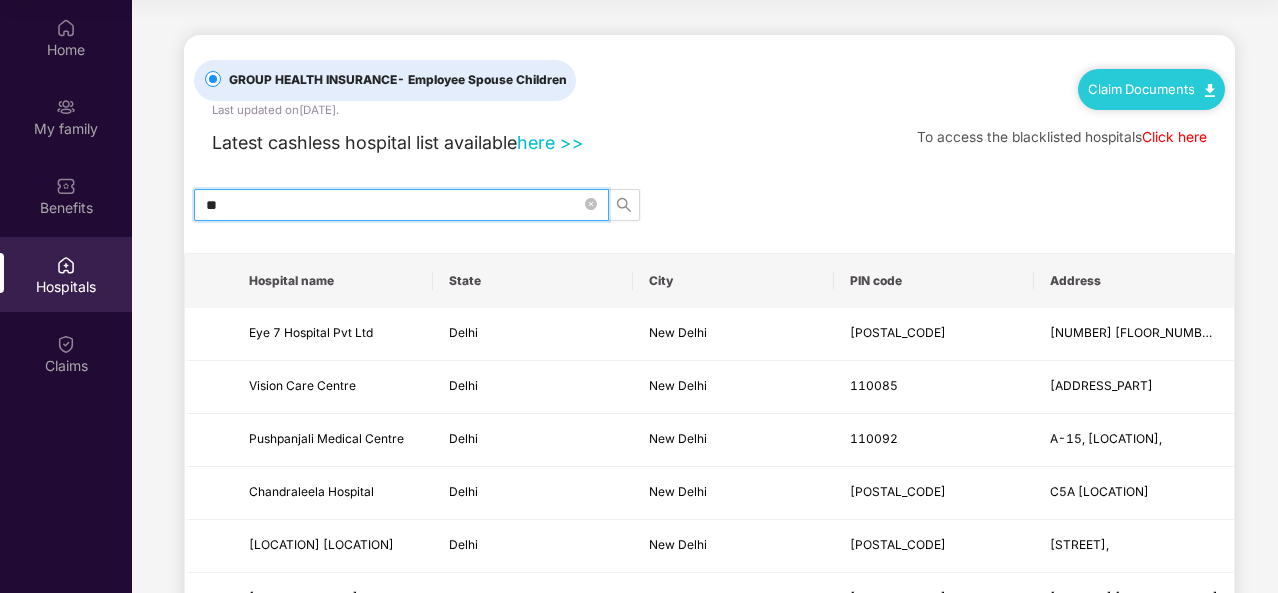 type on "*" 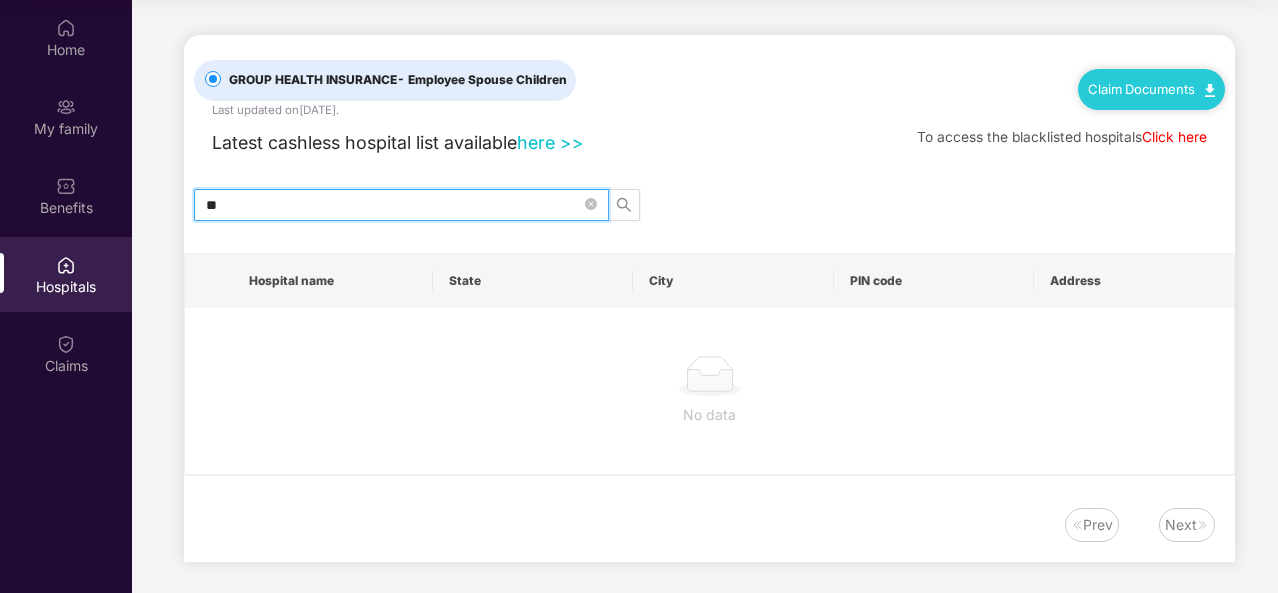 type on "*" 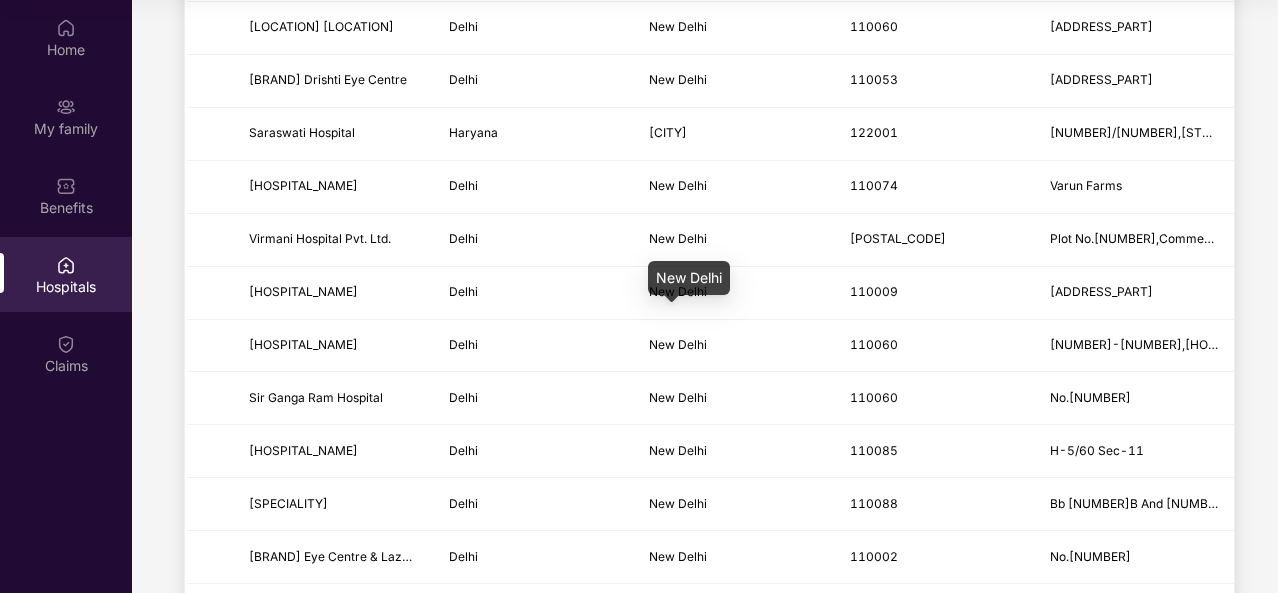 scroll, scrollTop: 1496, scrollLeft: 0, axis: vertical 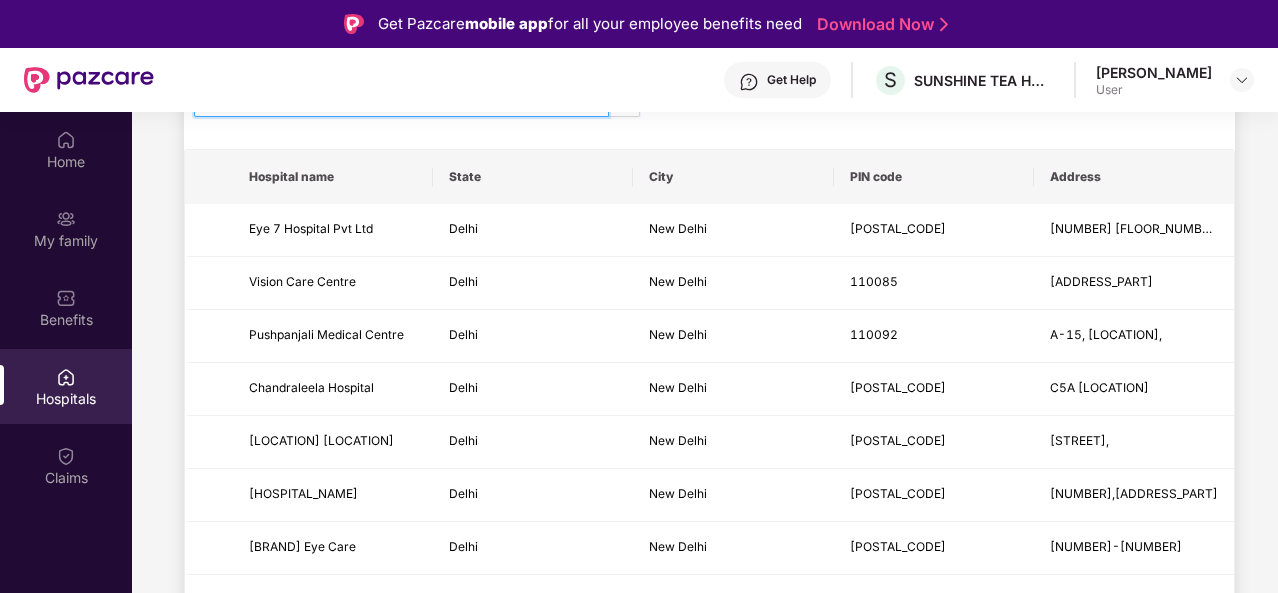 type on "*****" 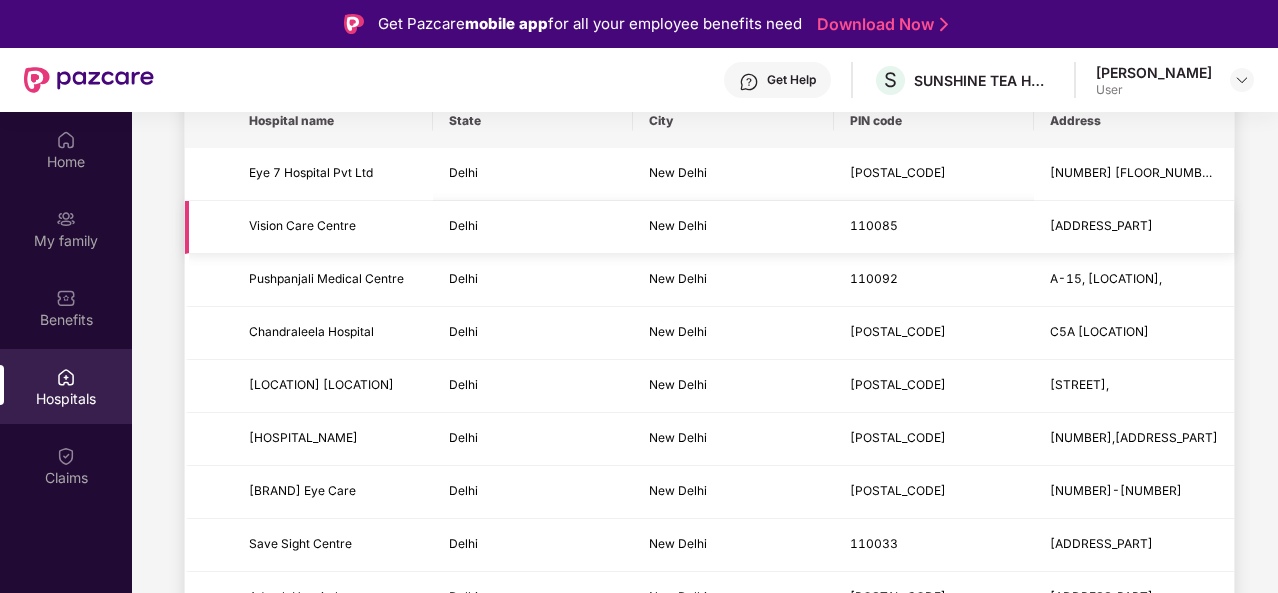 scroll, scrollTop: 0, scrollLeft: 0, axis: both 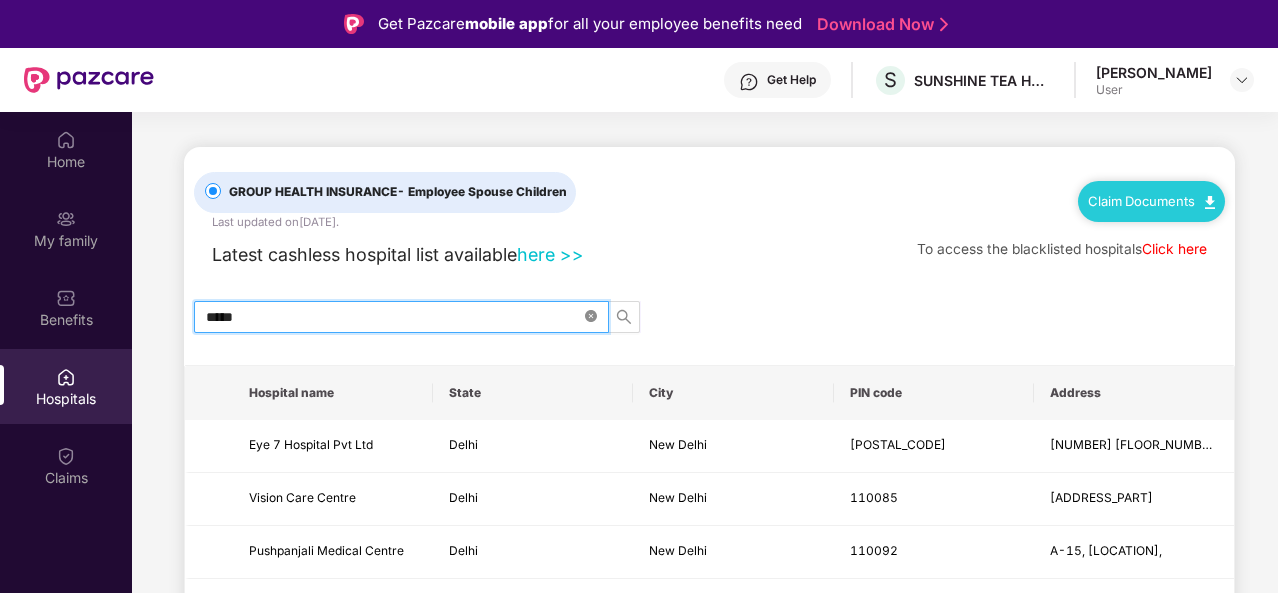 click at bounding box center [591, 316] 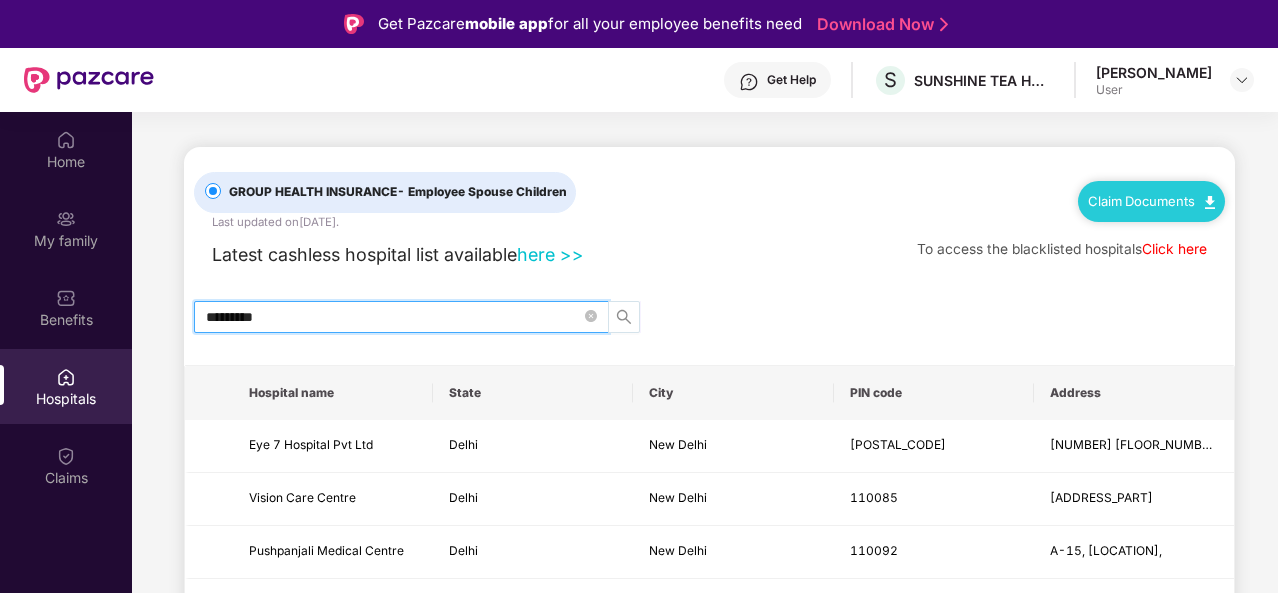 click 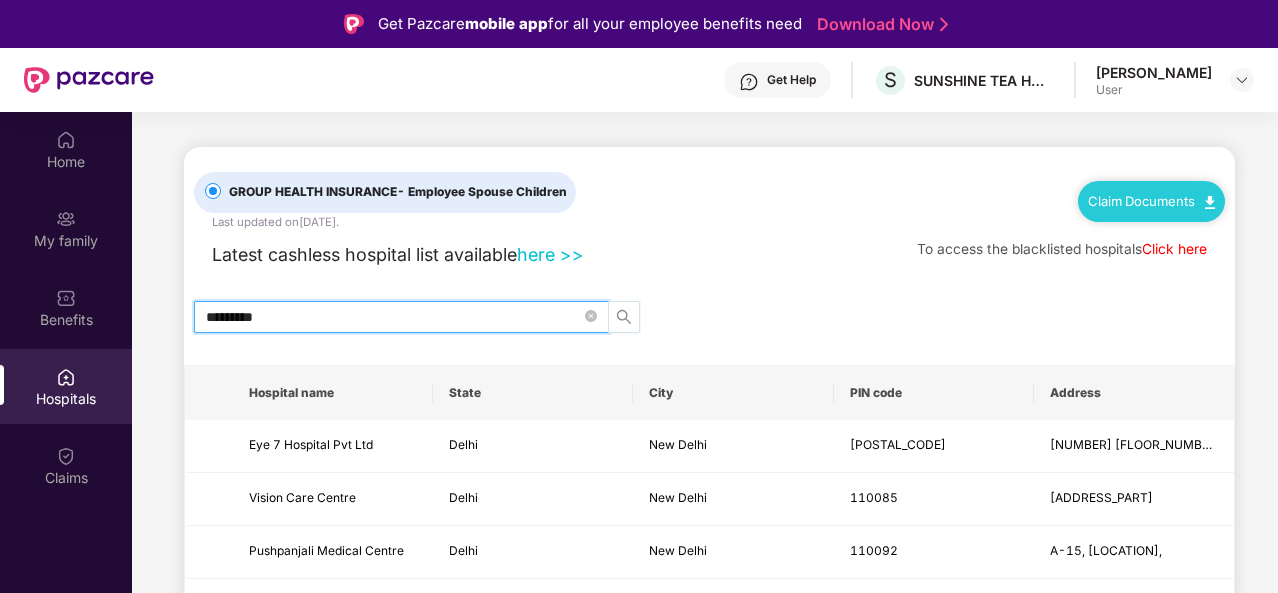 click 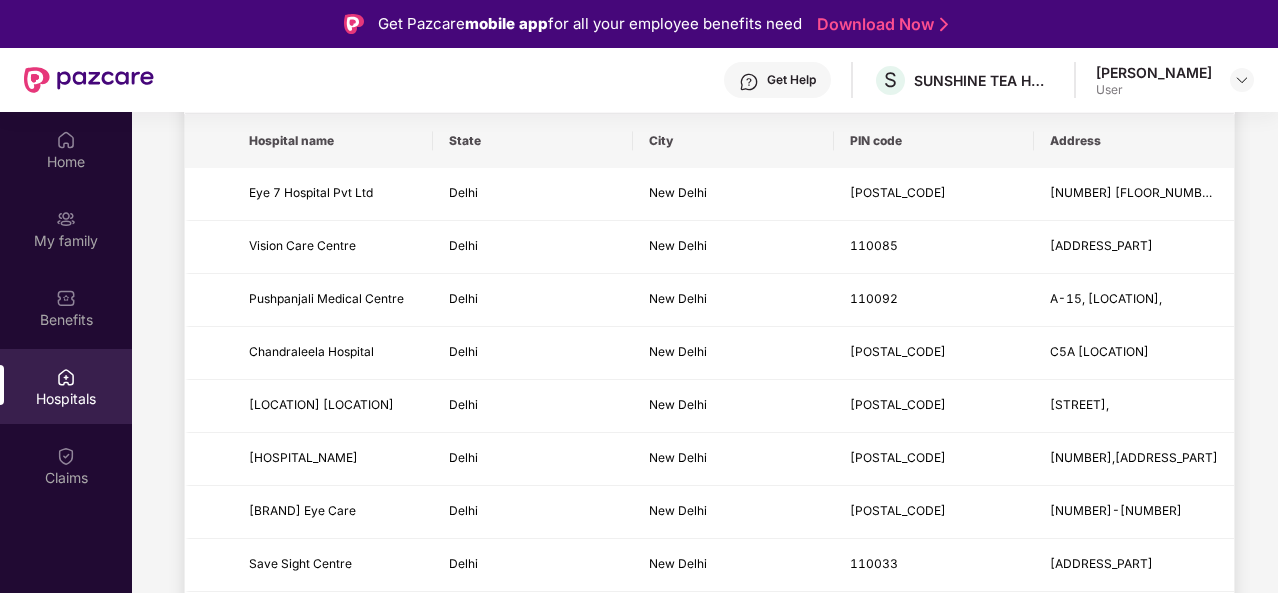 scroll, scrollTop: 253, scrollLeft: 0, axis: vertical 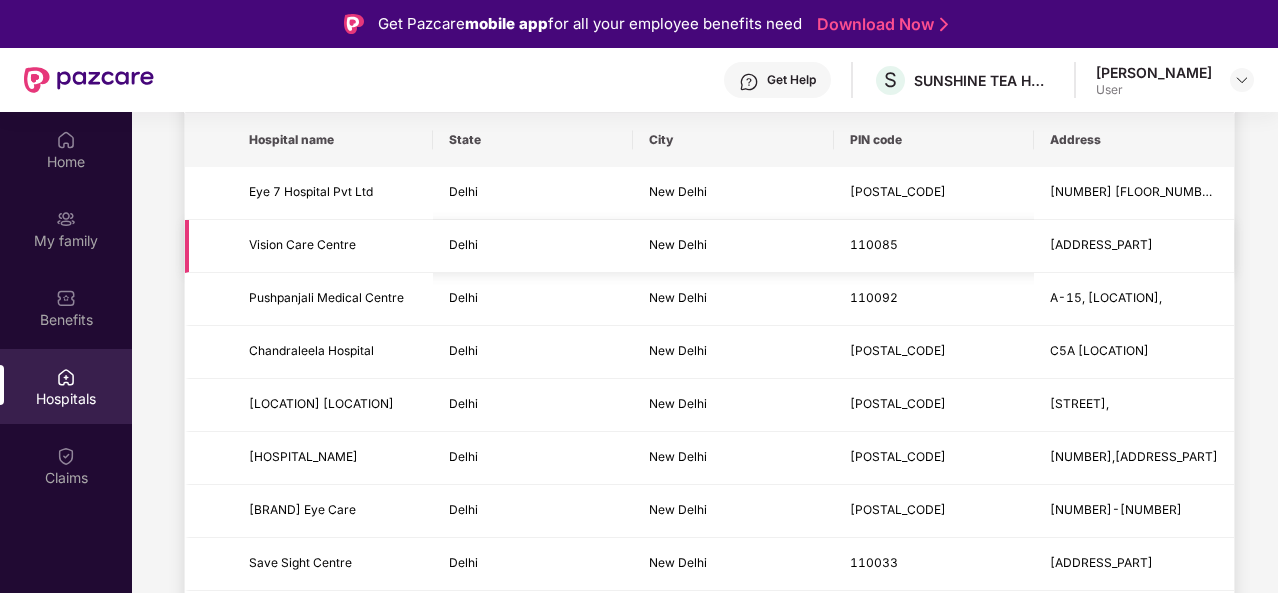type on "*********" 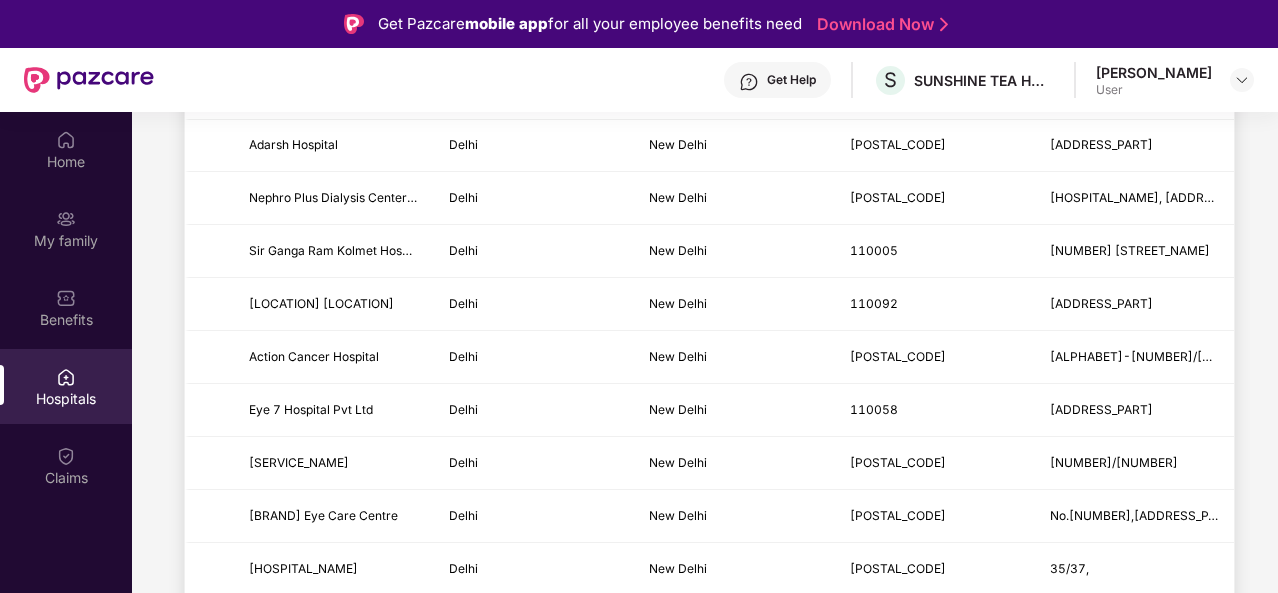 scroll, scrollTop: 725, scrollLeft: 0, axis: vertical 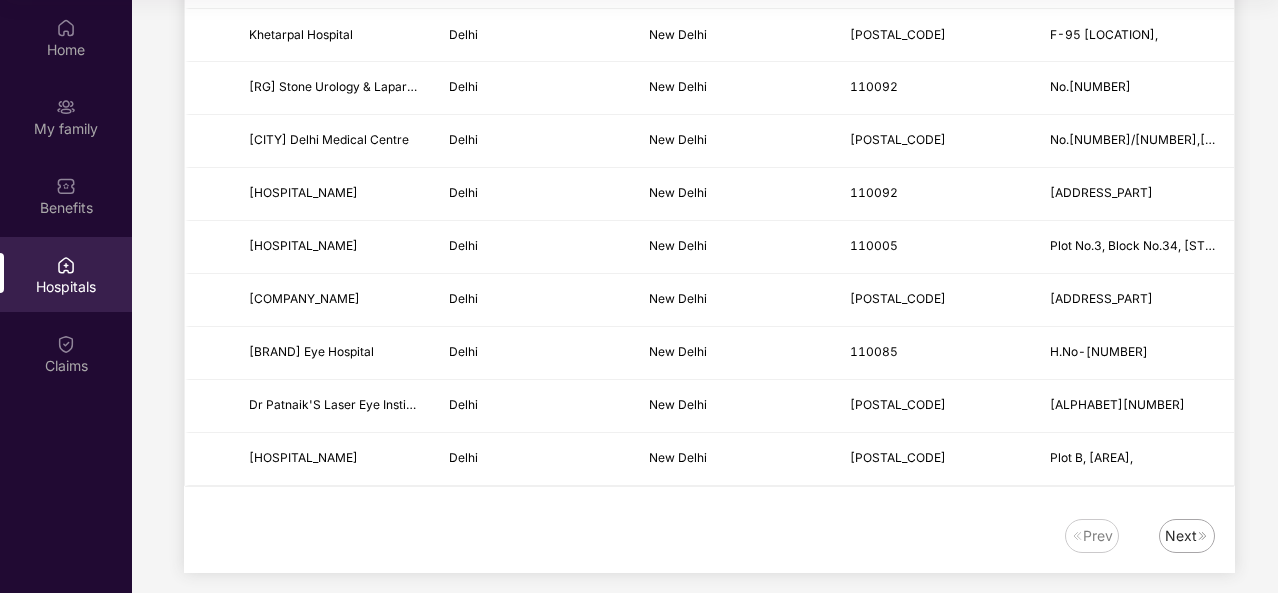 click on "Next" at bounding box center (1181, 536) 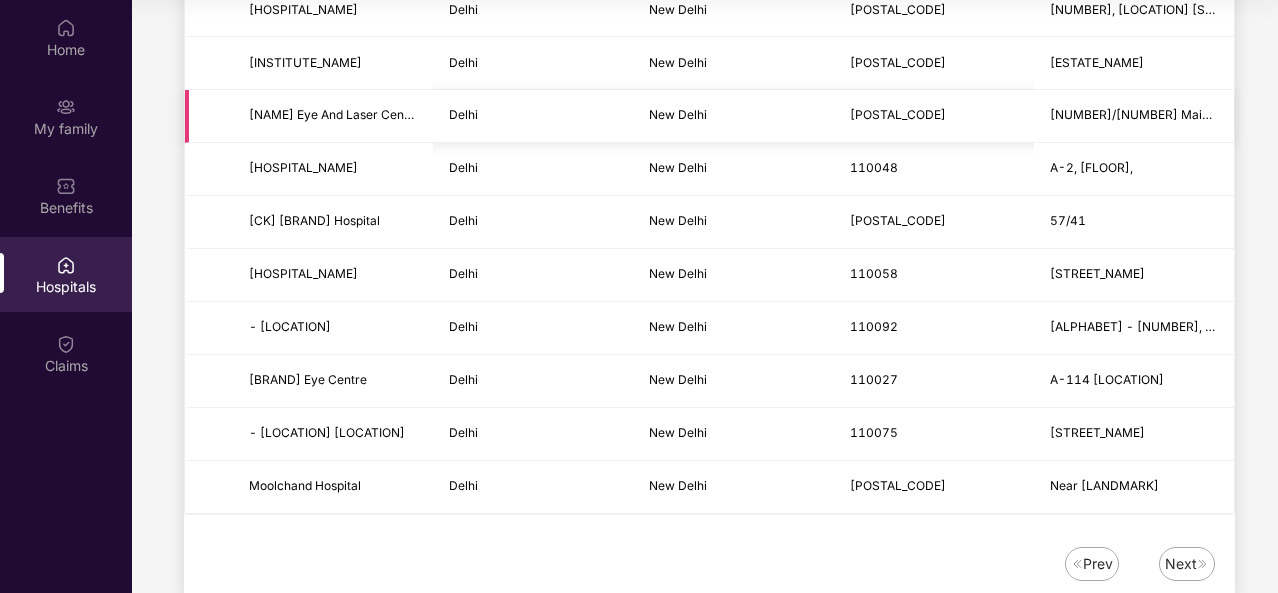 scroll, scrollTop: 2470, scrollLeft: 0, axis: vertical 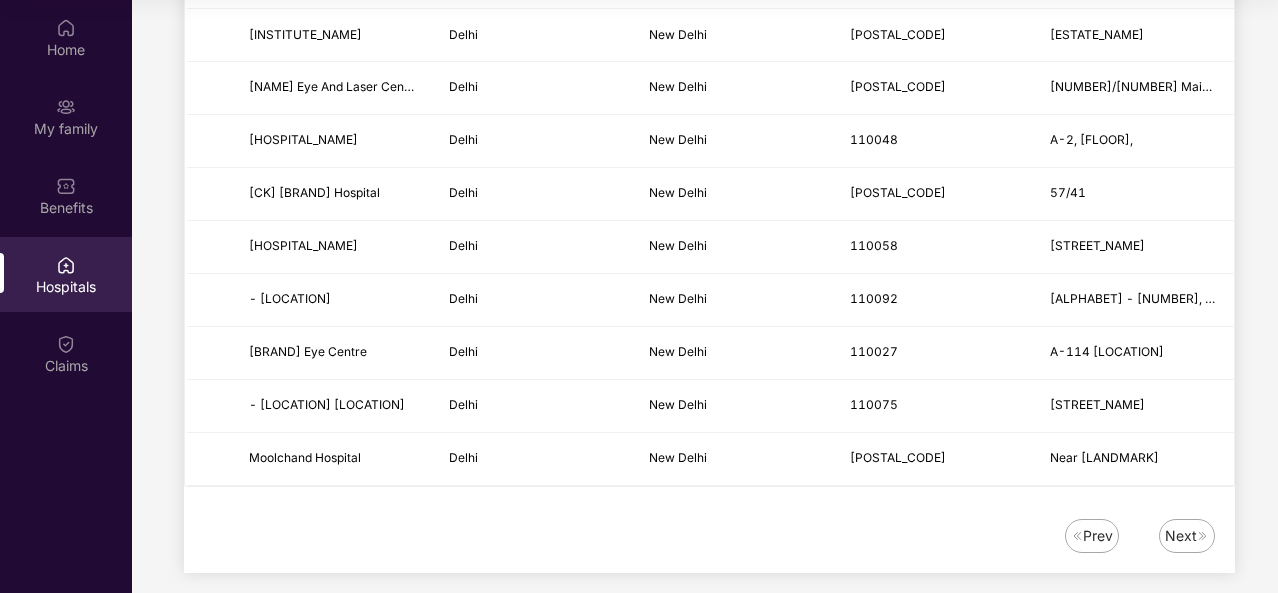 click on "Next" at bounding box center (1181, 536) 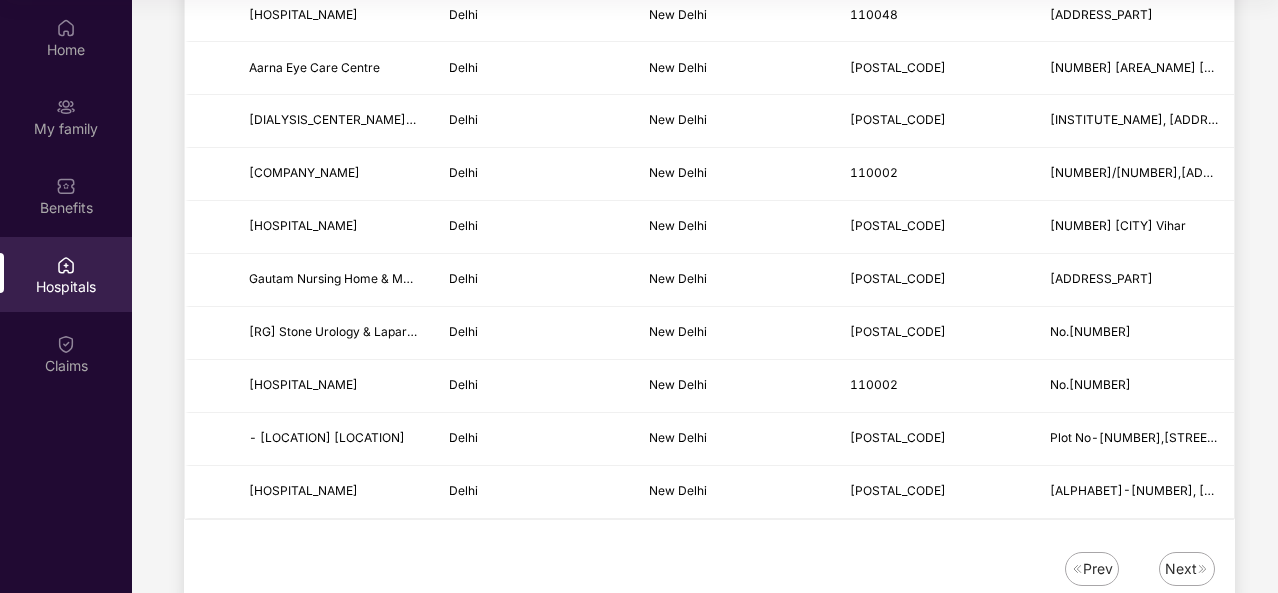 scroll, scrollTop: 2470, scrollLeft: 0, axis: vertical 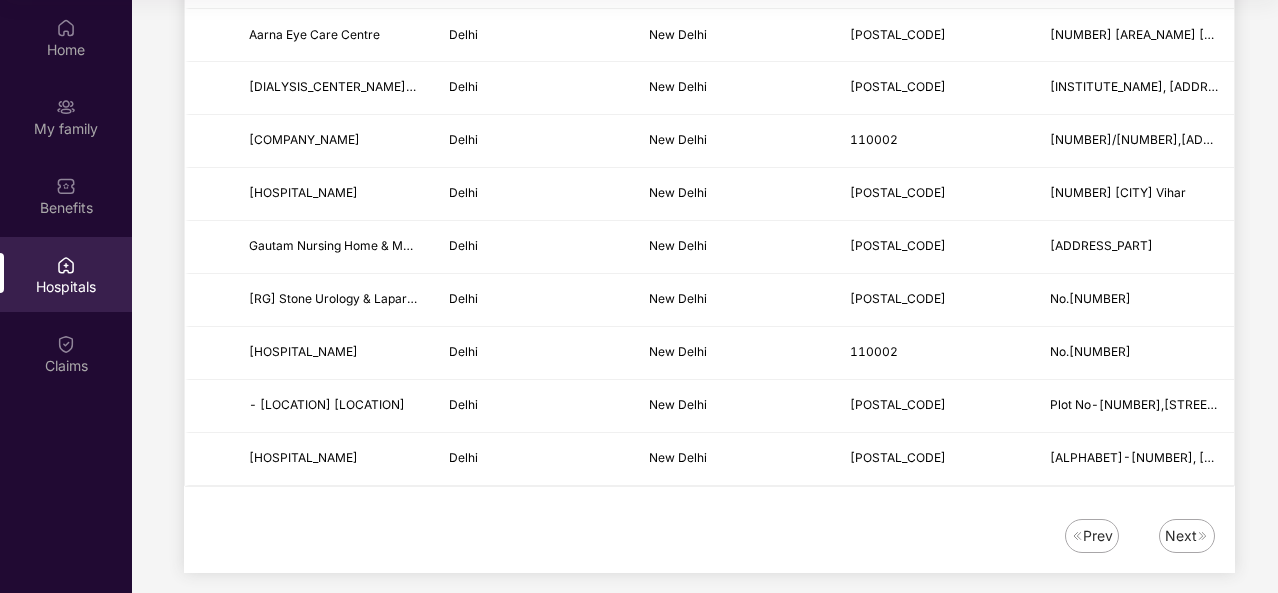 click on "Next" at bounding box center (1181, 536) 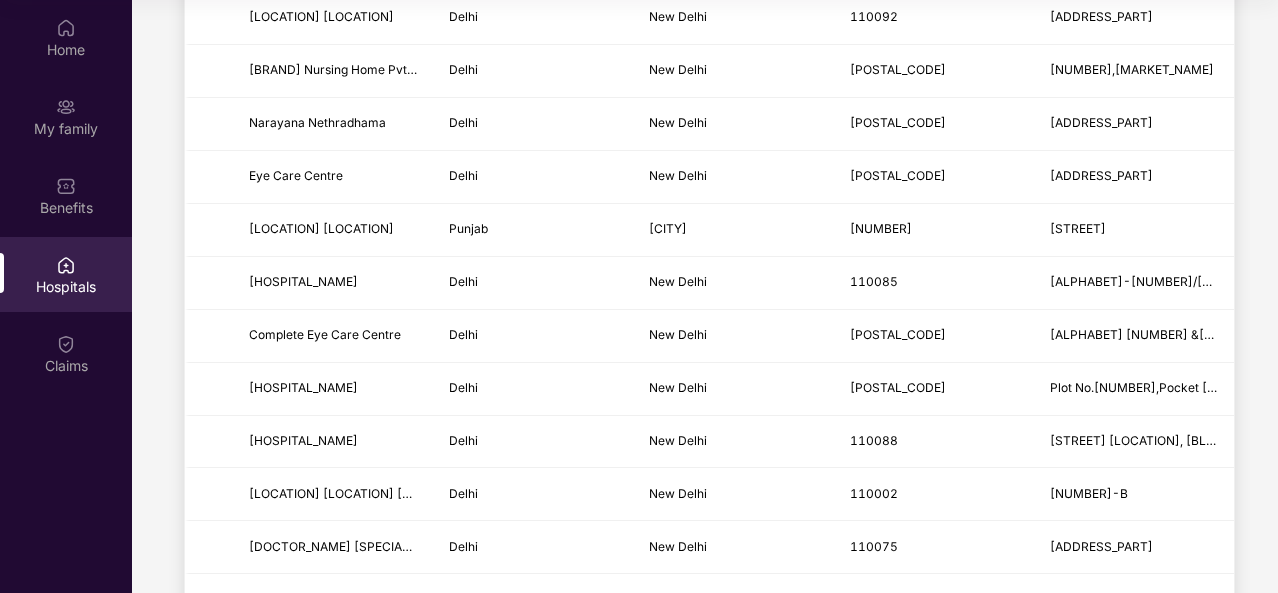 scroll, scrollTop: 1576, scrollLeft: 0, axis: vertical 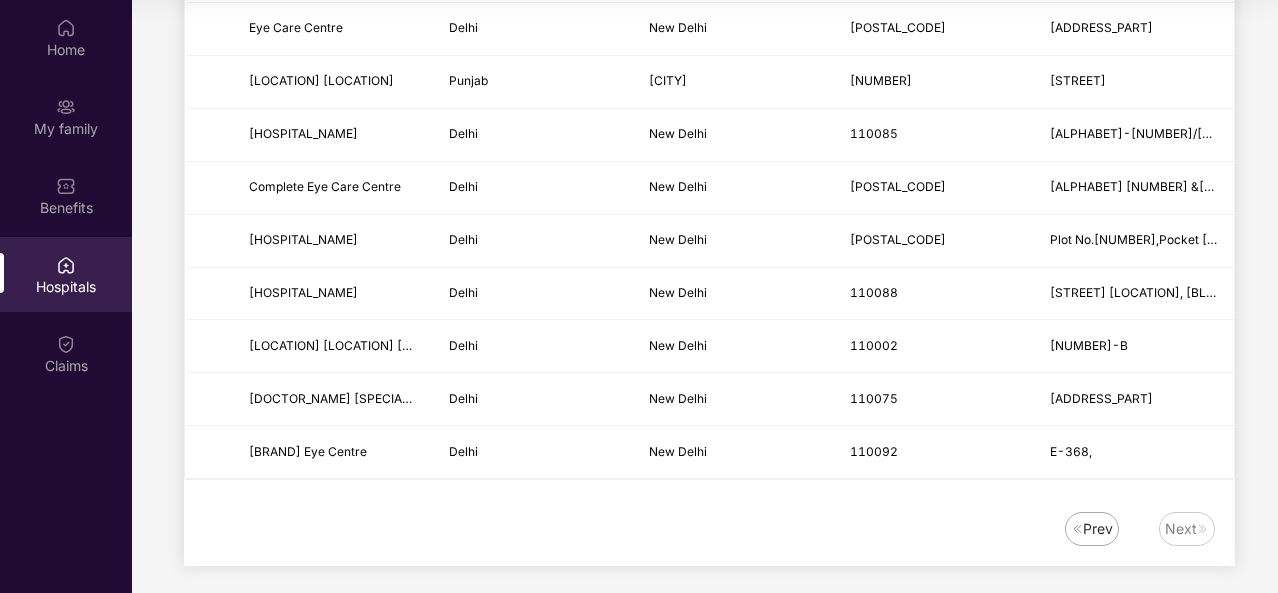 click on "Next" at bounding box center (1181, 529) 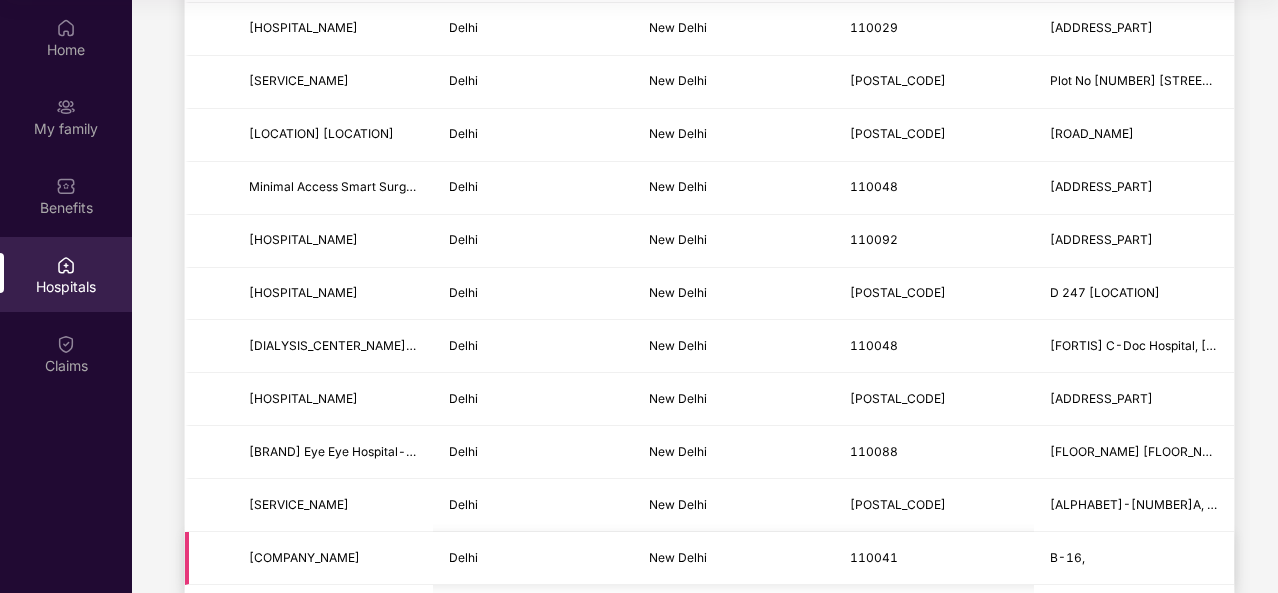 click on "B-16," at bounding box center (1134, 558) 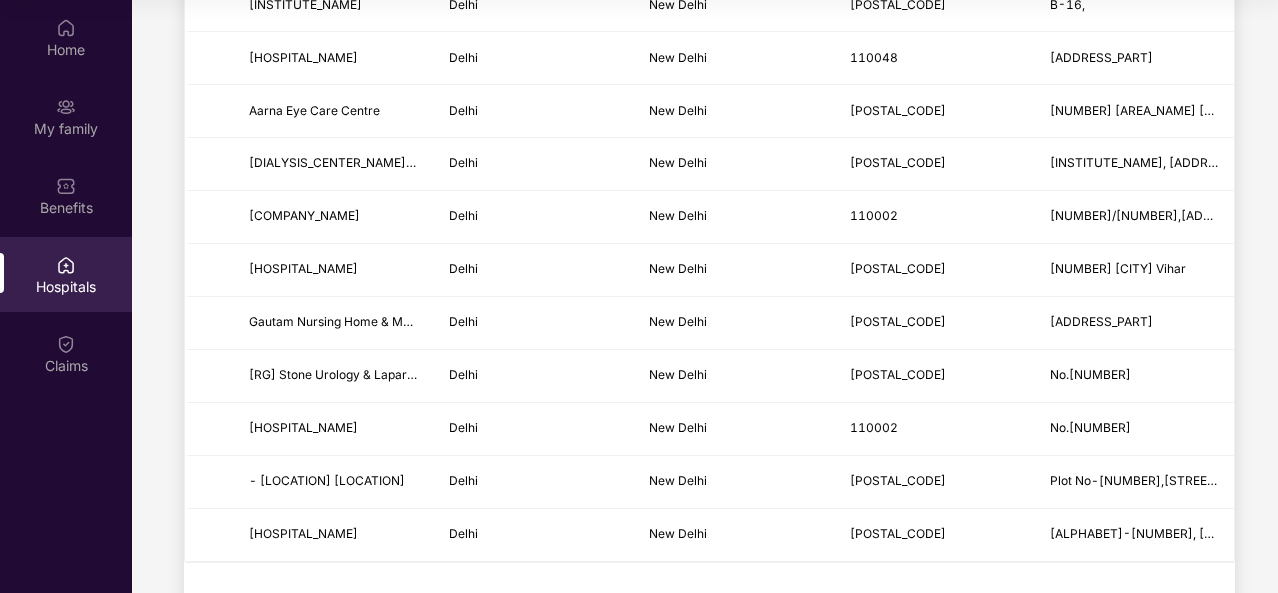 scroll, scrollTop: 2470, scrollLeft: 0, axis: vertical 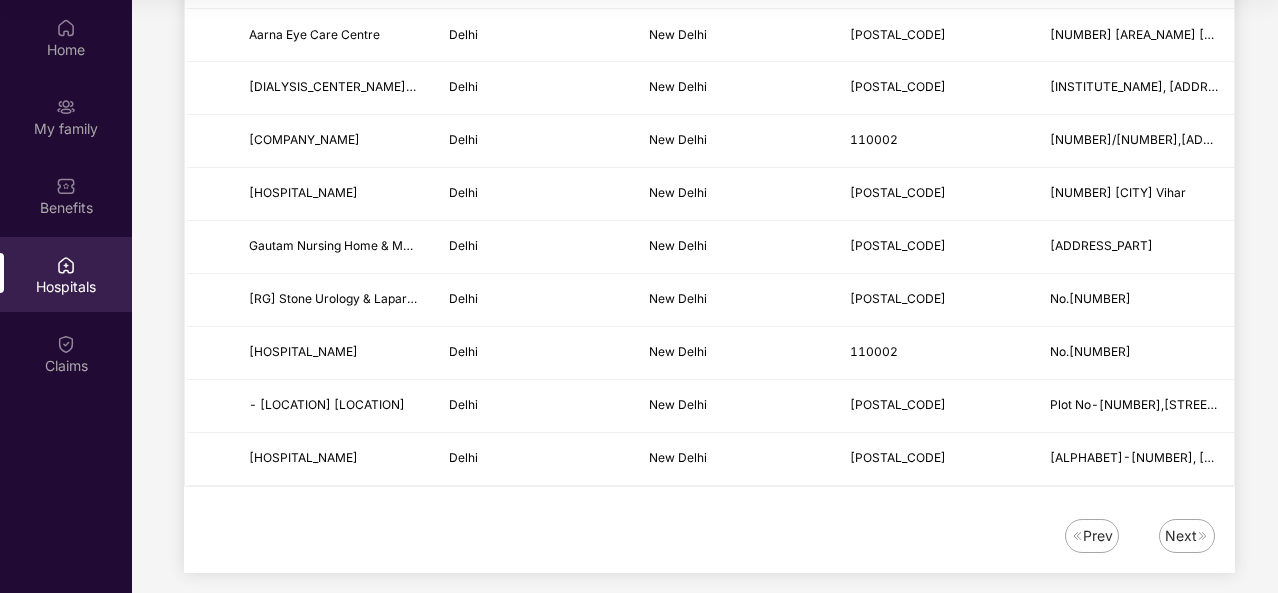 click on "Prev" at bounding box center (1098, 536) 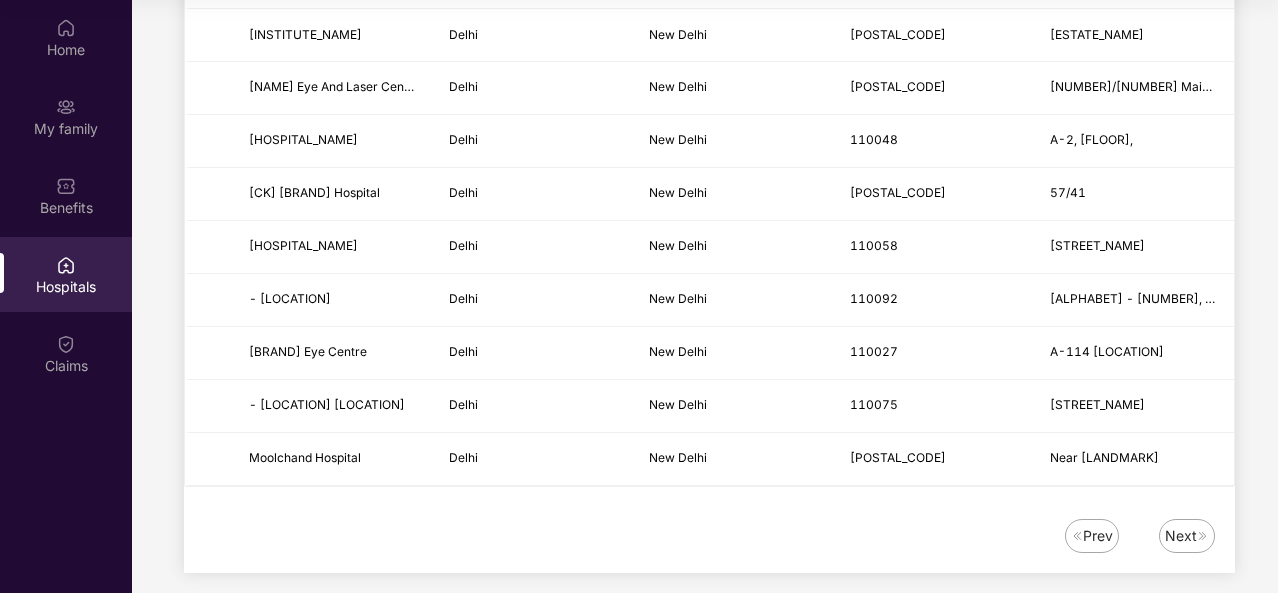 click on "Next" at bounding box center [1181, 536] 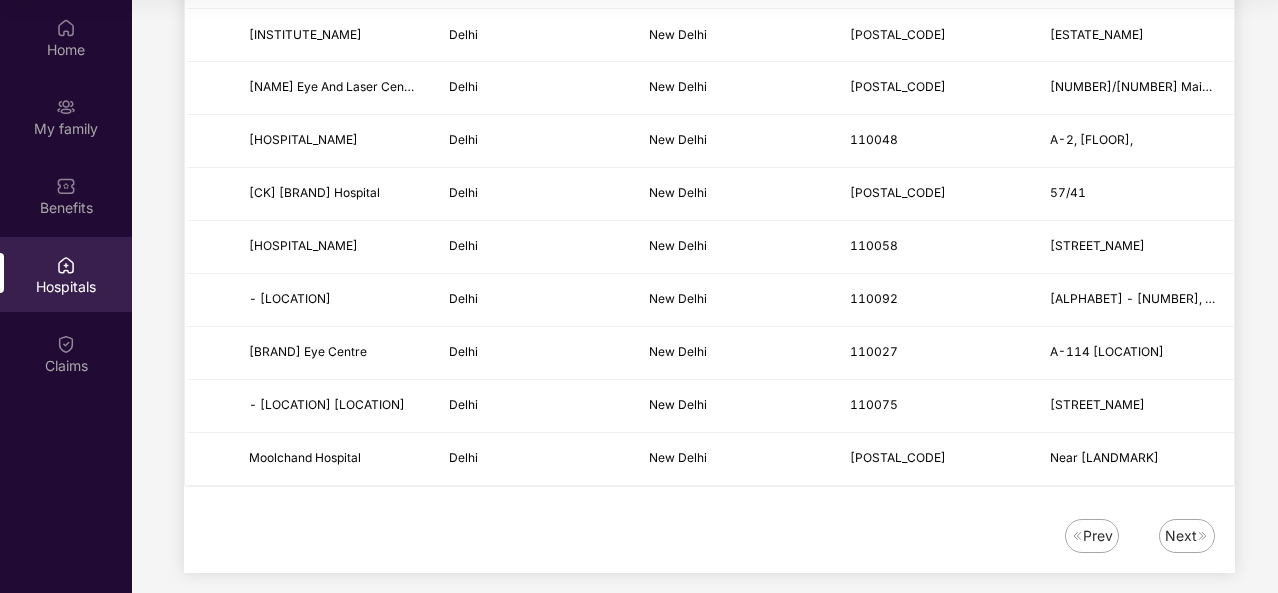 click on "Next" at bounding box center [1181, 536] 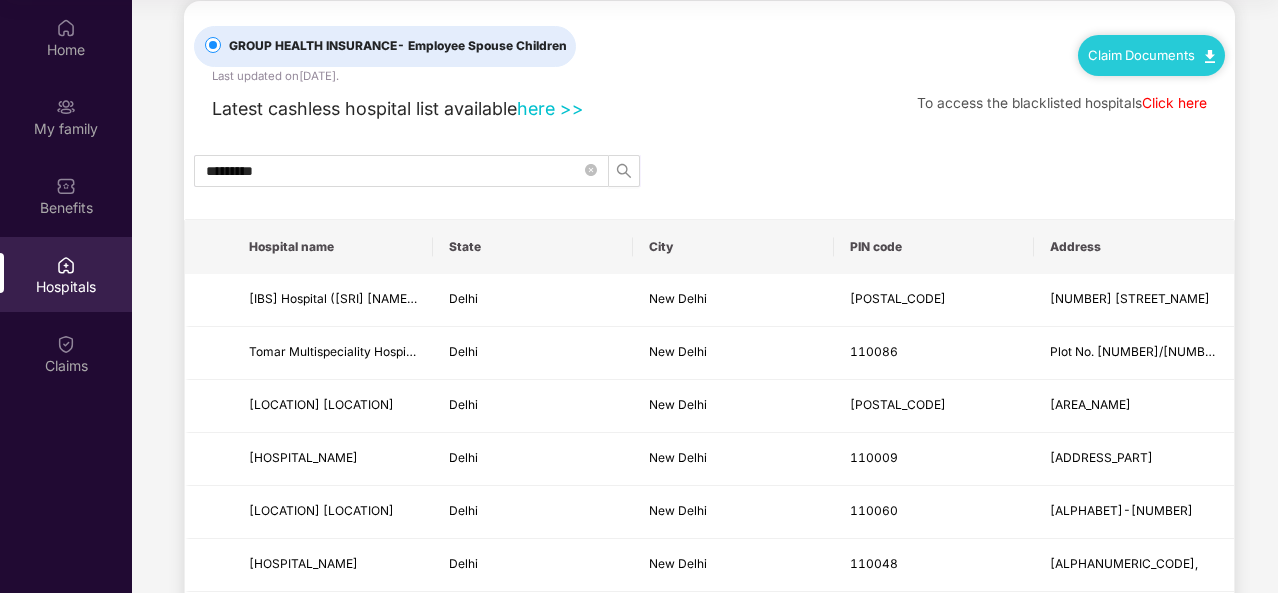 scroll, scrollTop: 0, scrollLeft: 0, axis: both 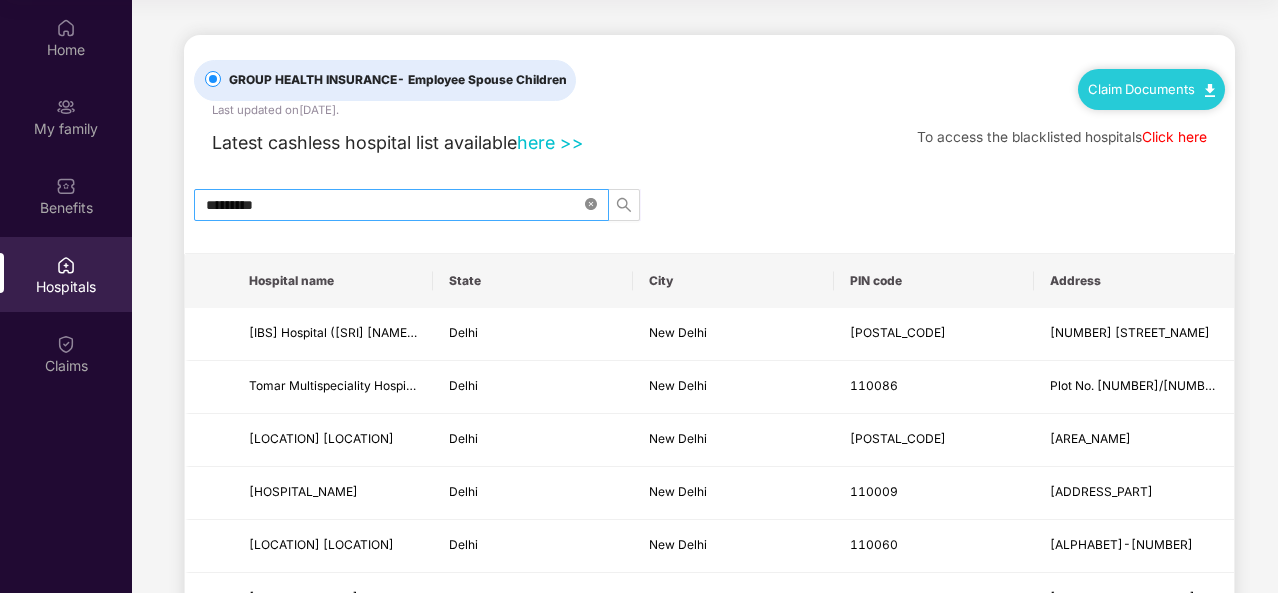 click 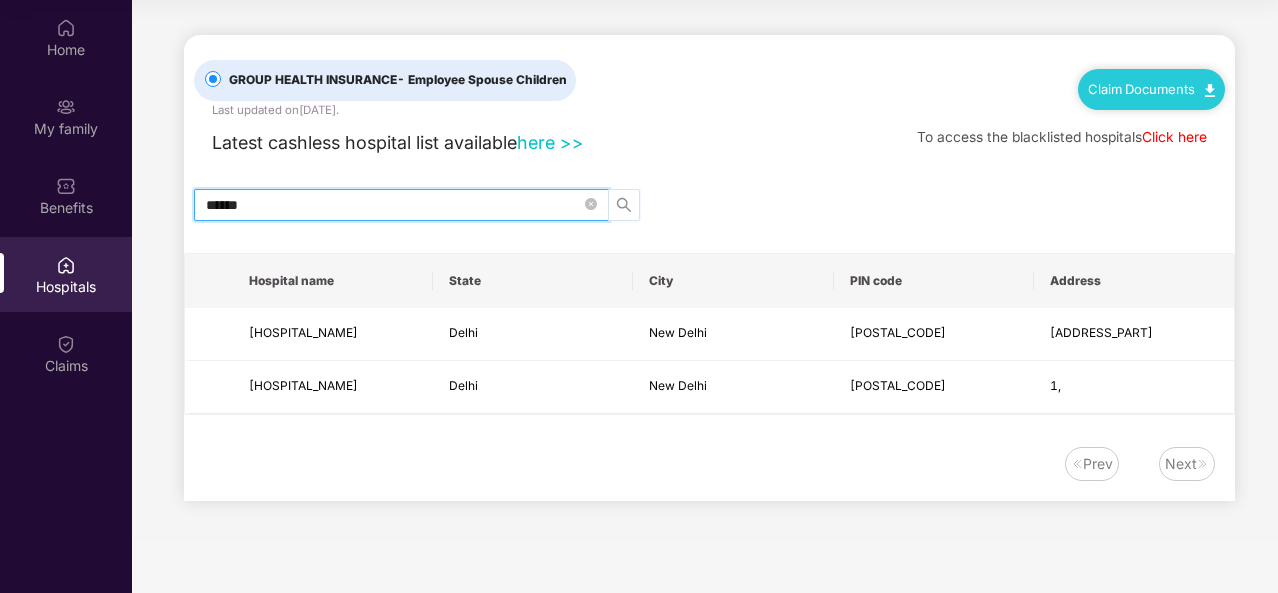 click 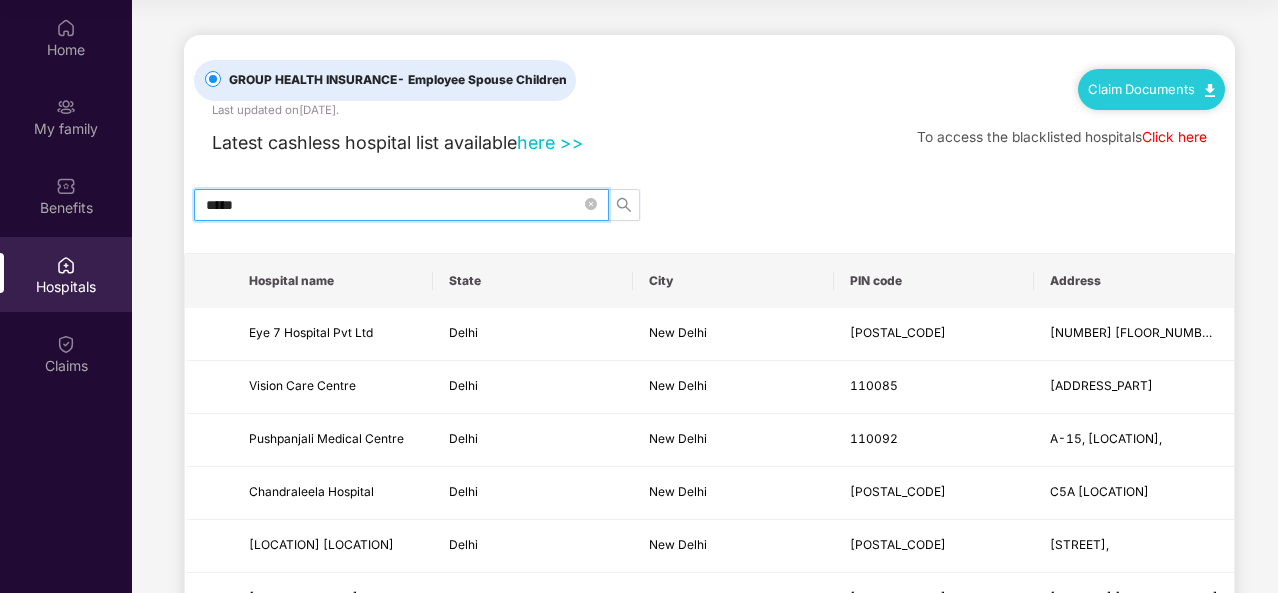 type on "******" 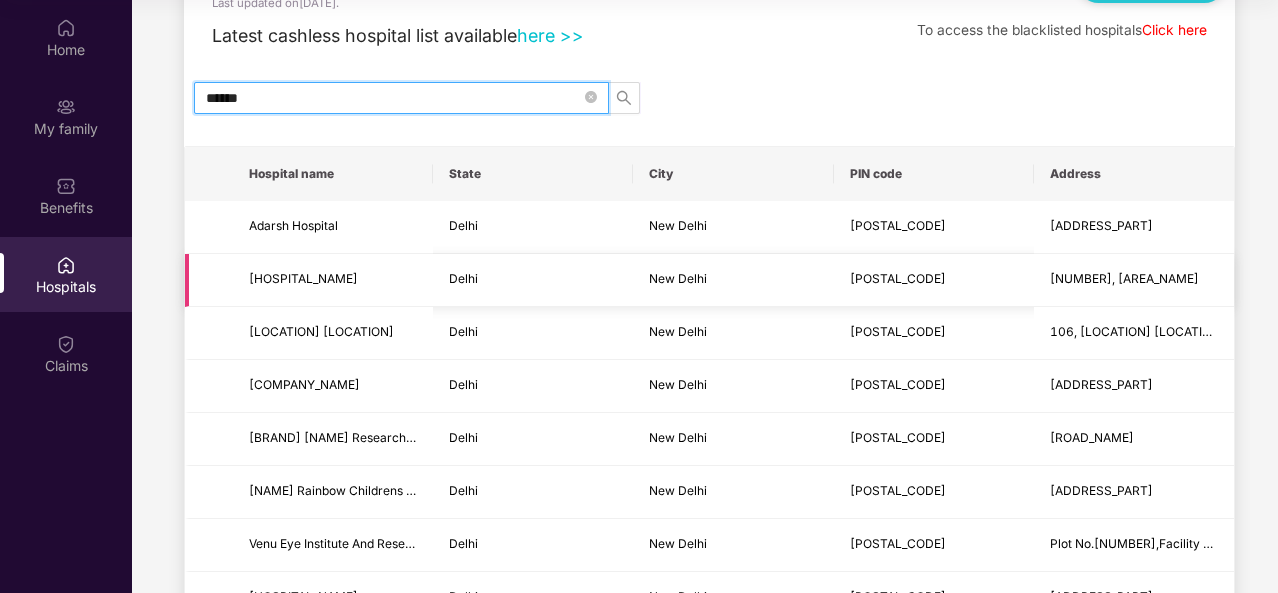 scroll, scrollTop: 66, scrollLeft: 0, axis: vertical 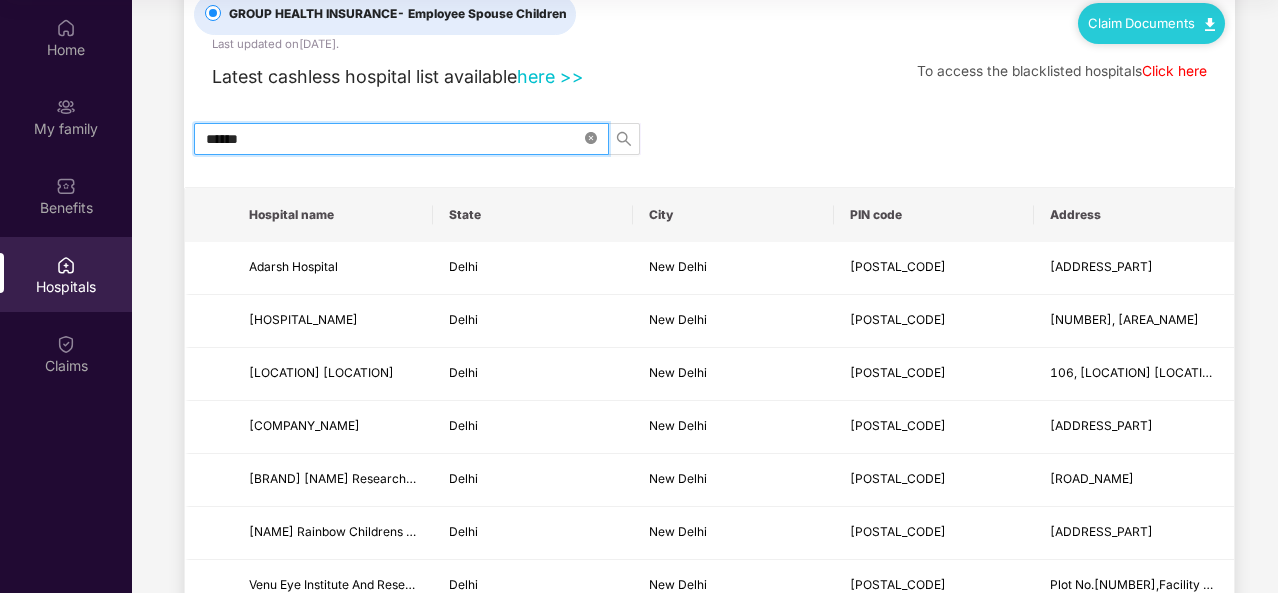 click 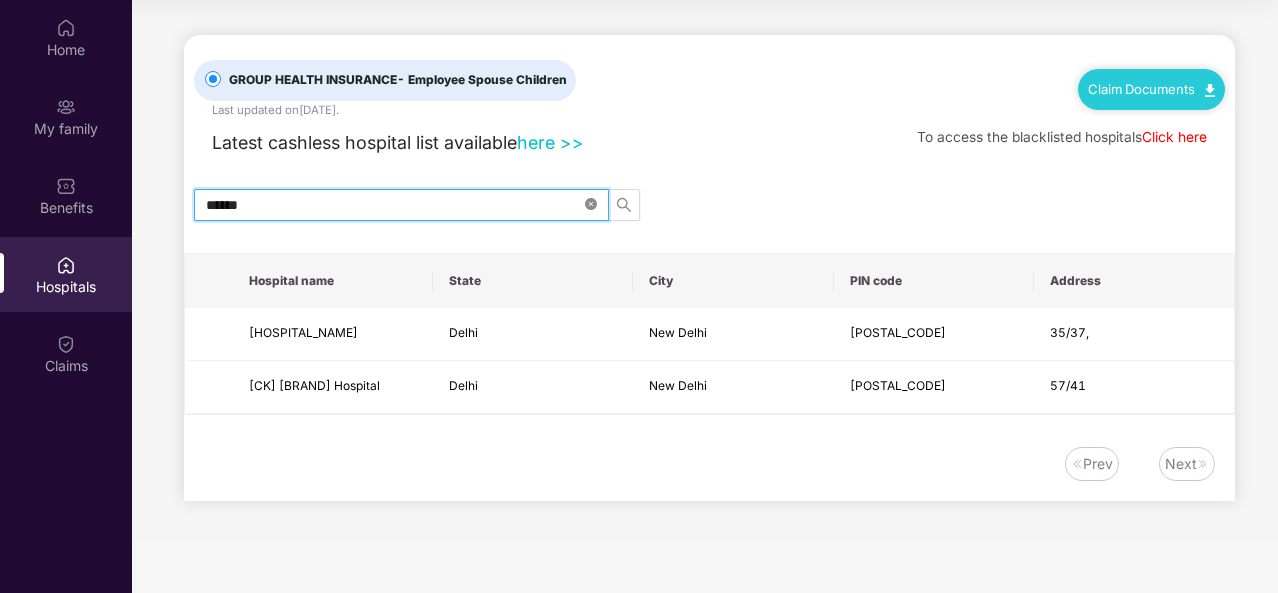 scroll, scrollTop: 0, scrollLeft: 0, axis: both 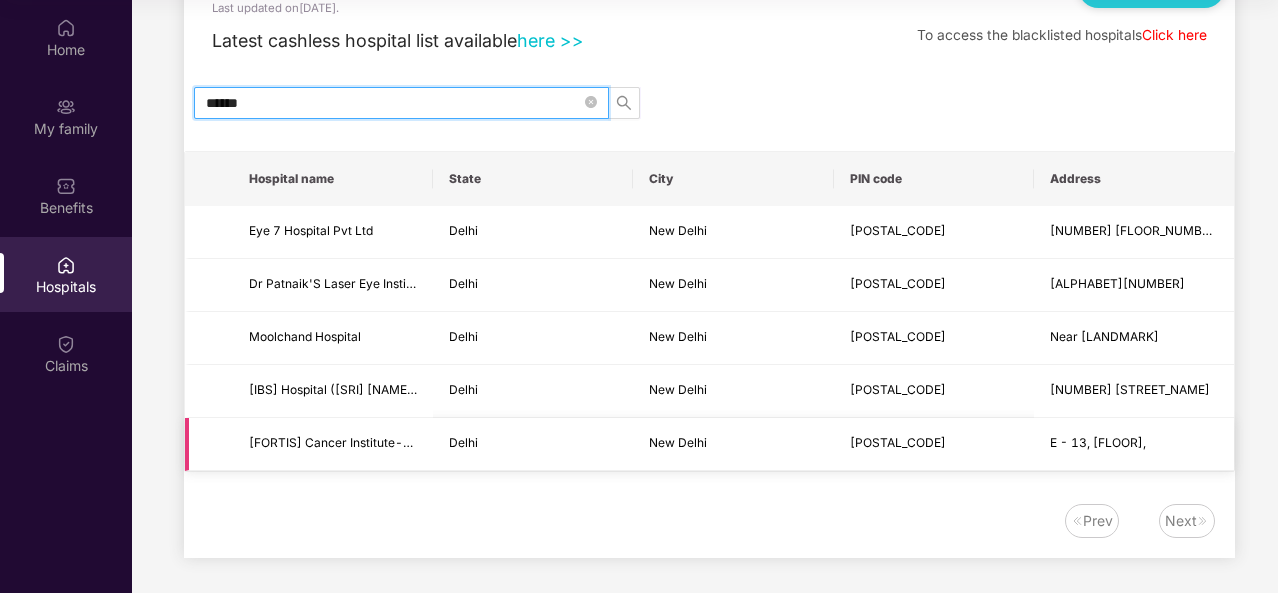 type on "******" 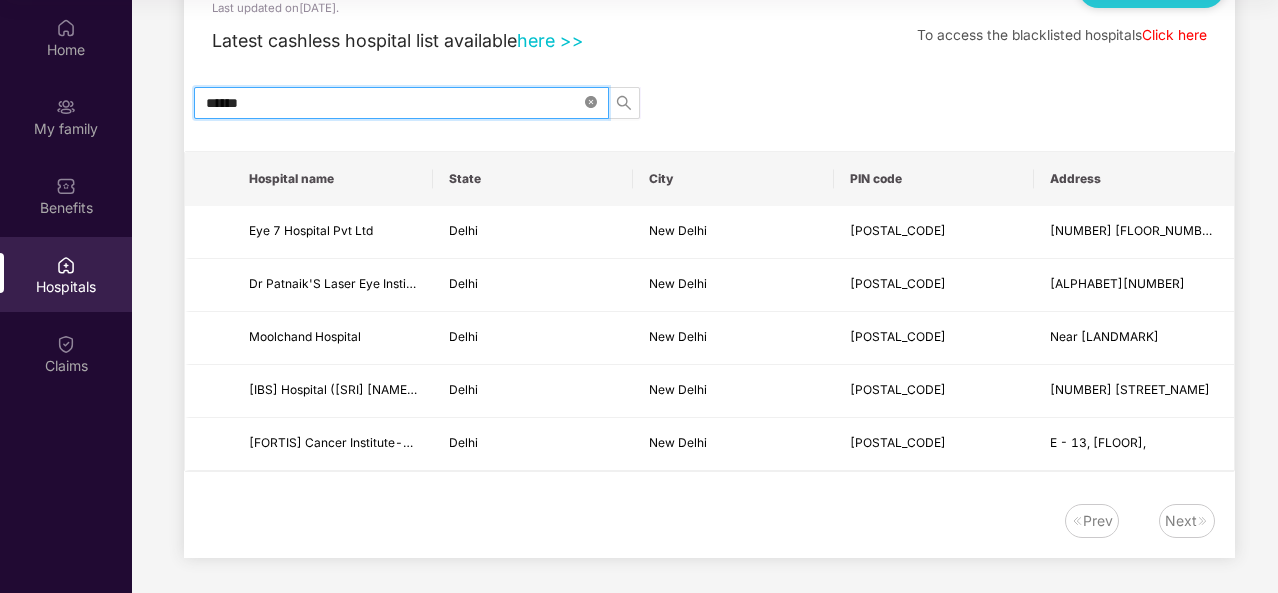 click 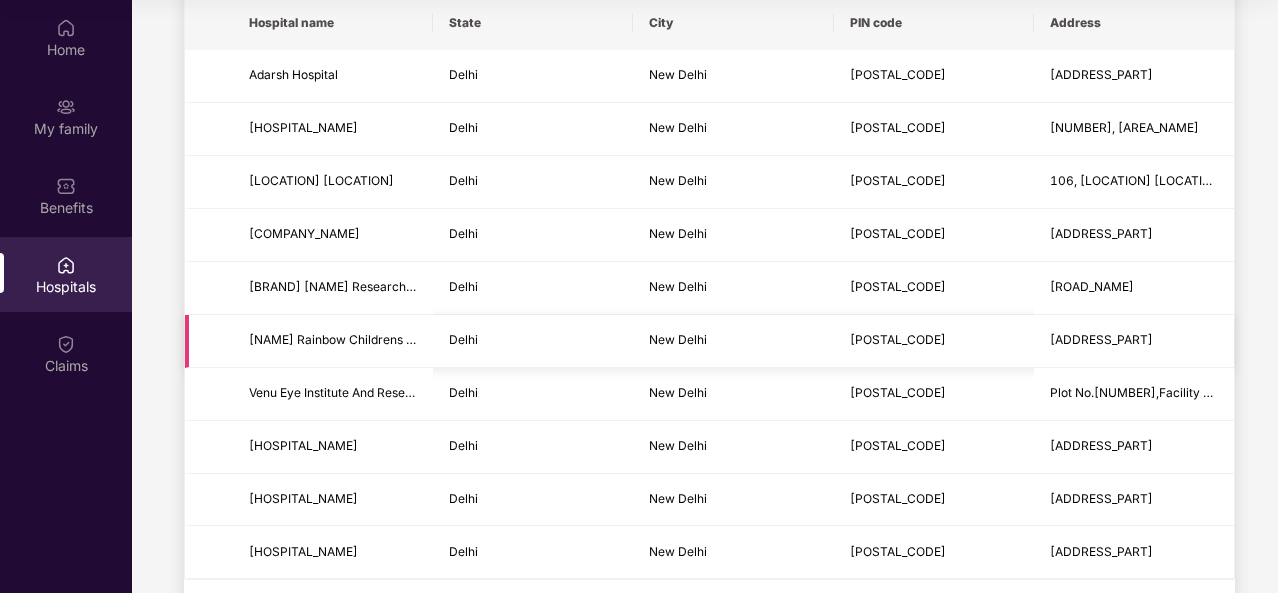 scroll, scrollTop: 0, scrollLeft: 0, axis: both 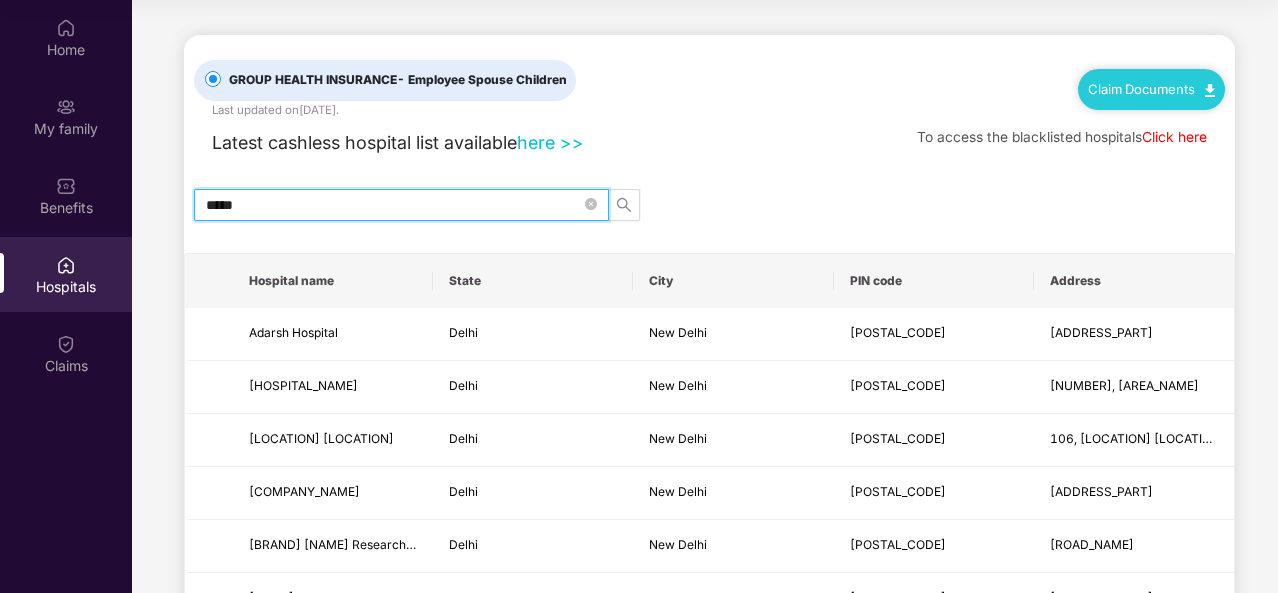 type on "******" 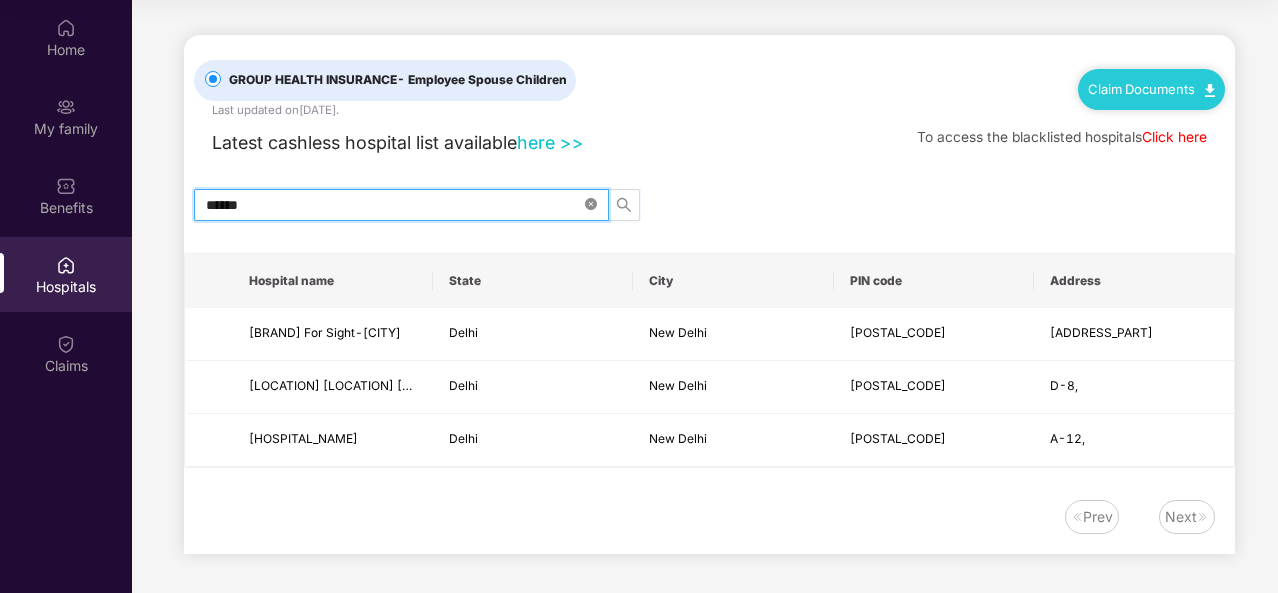click 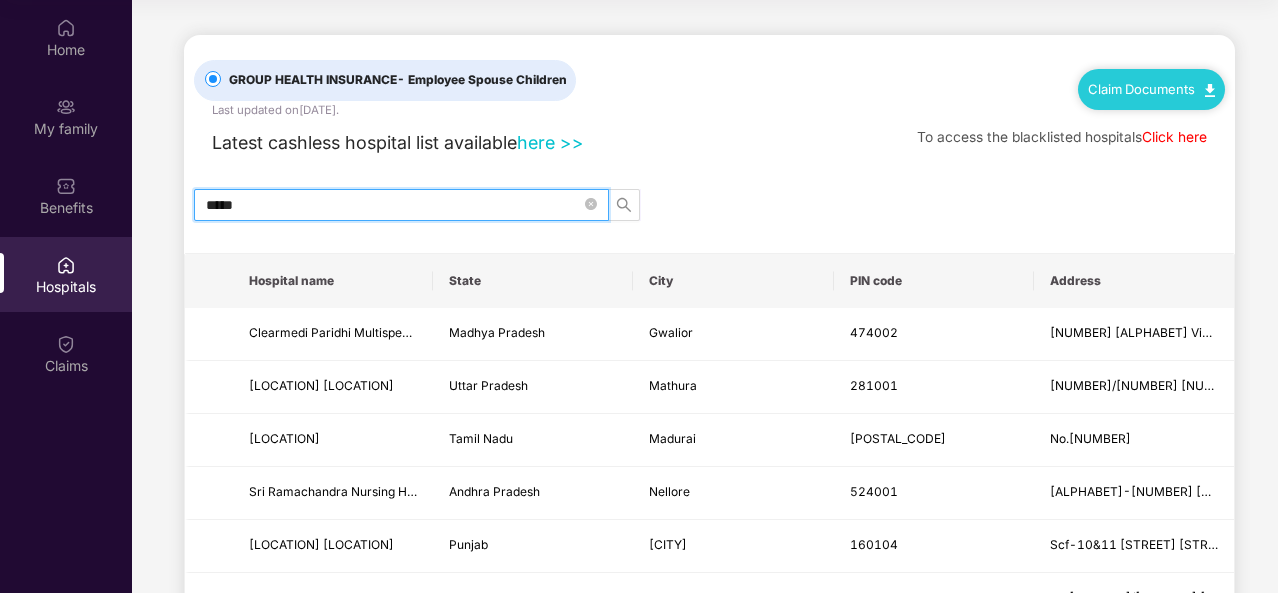 type on "******" 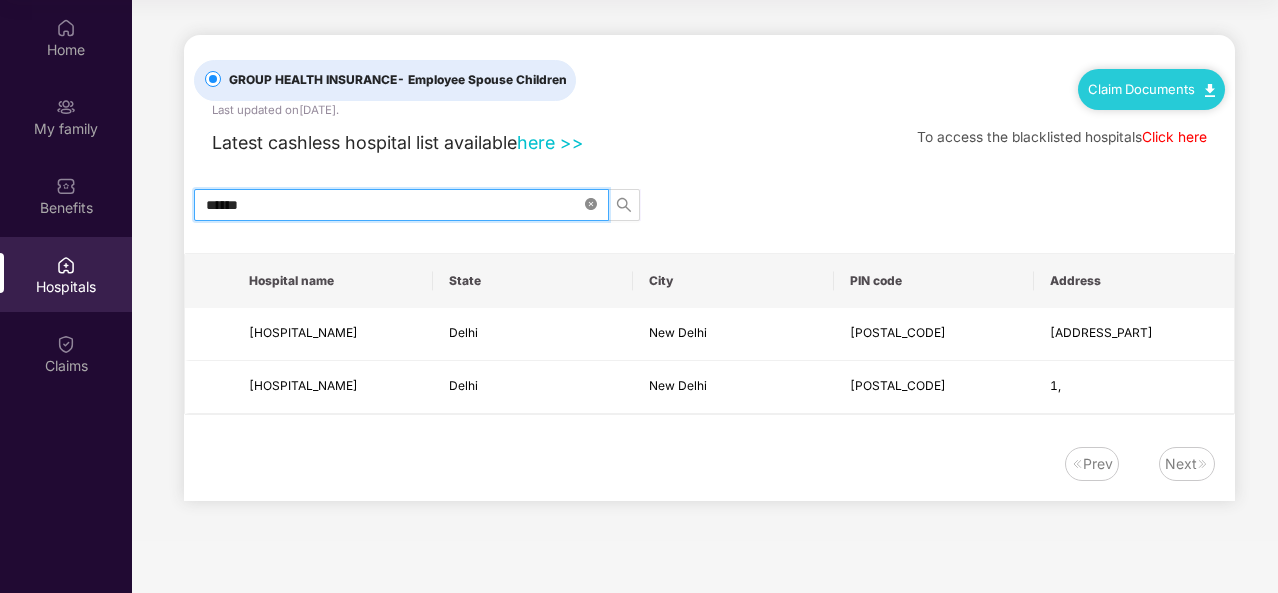 click 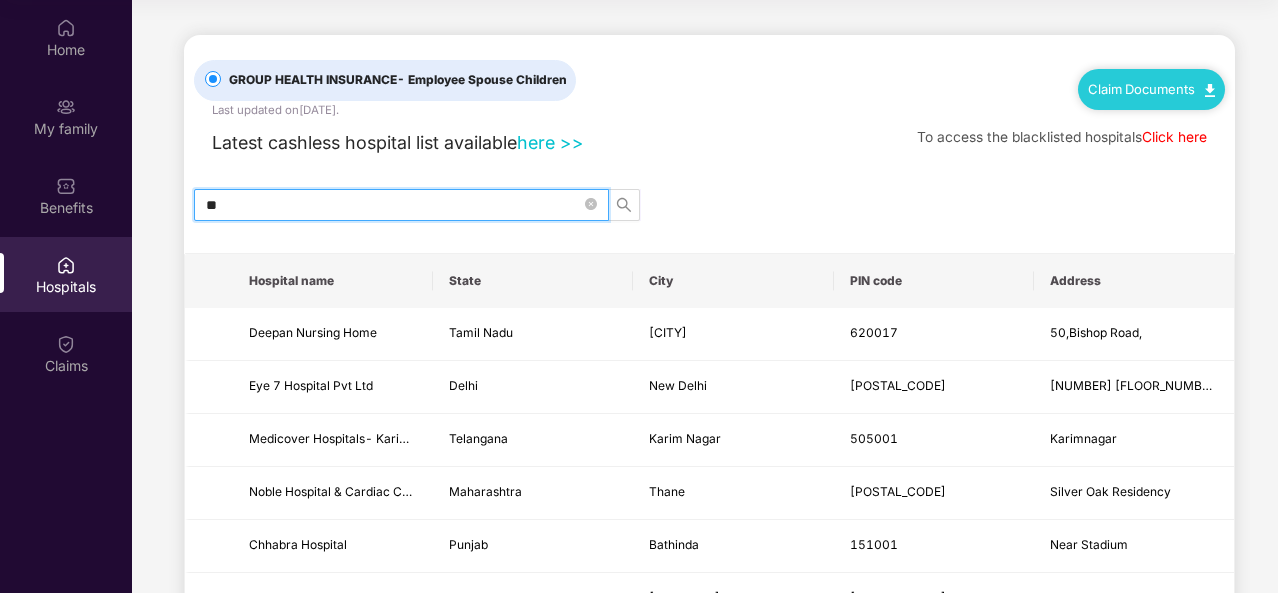 type on "***" 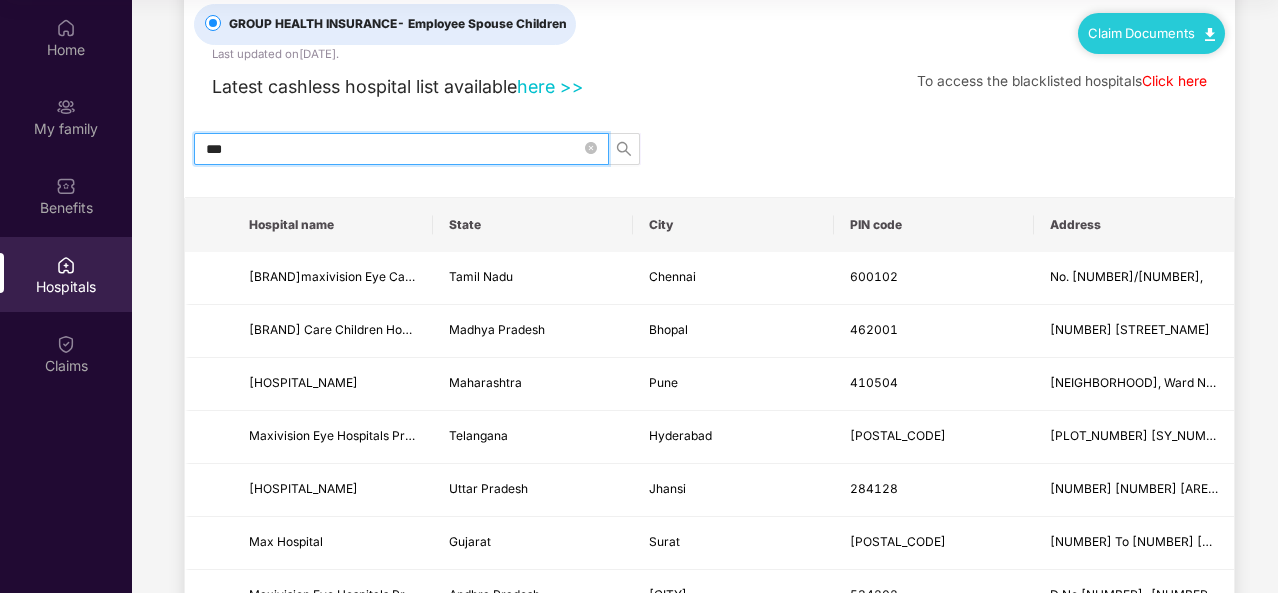 scroll, scrollTop: 0, scrollLeft: 0, axis: both 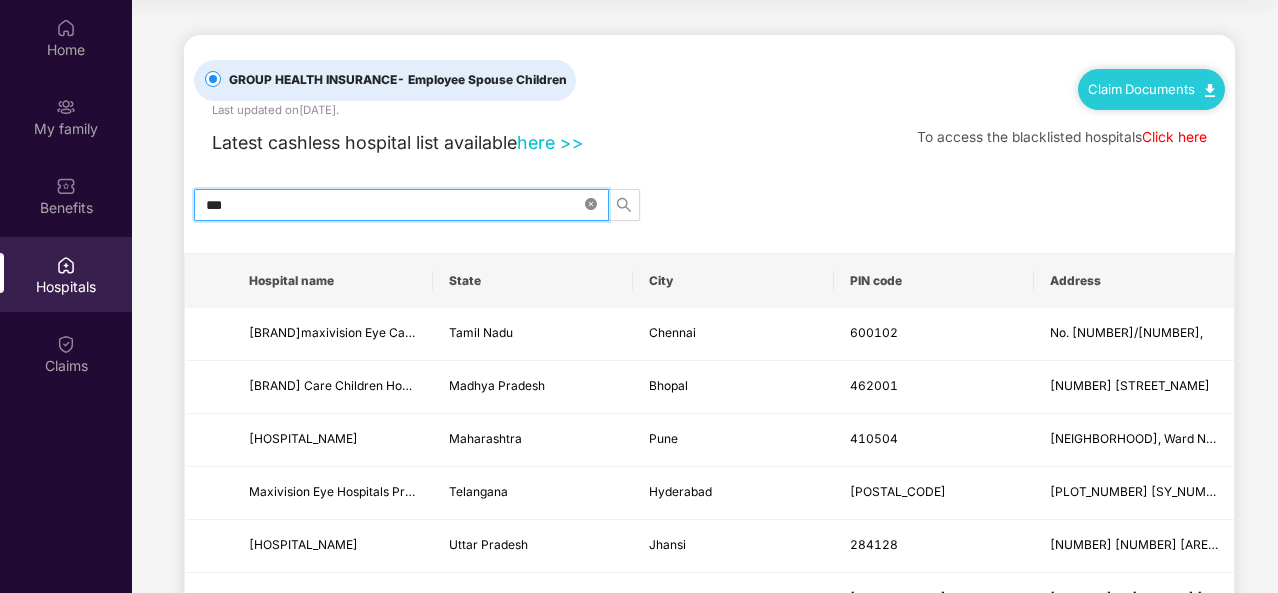 click 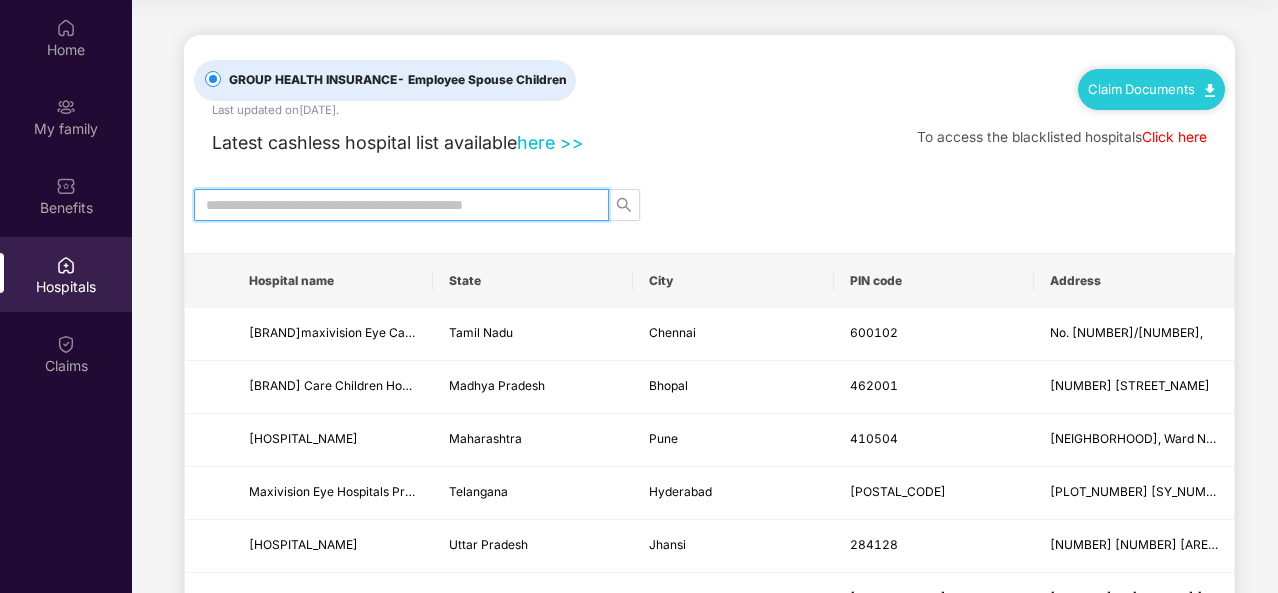 click at bounding box center (393, 205) 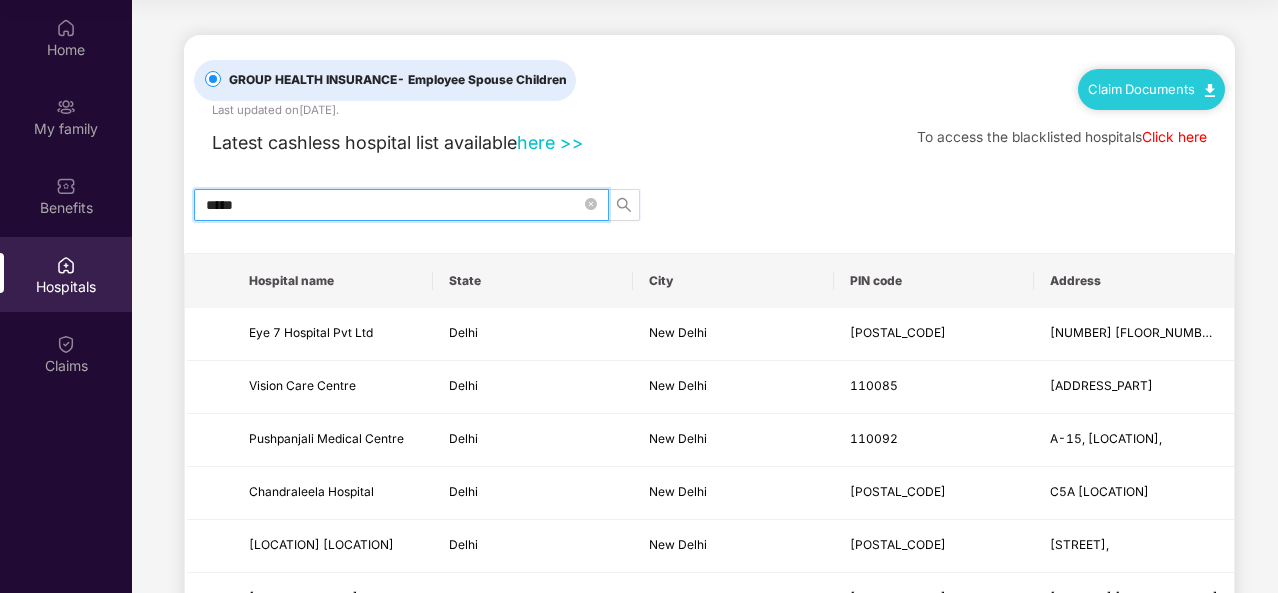 type on "******" 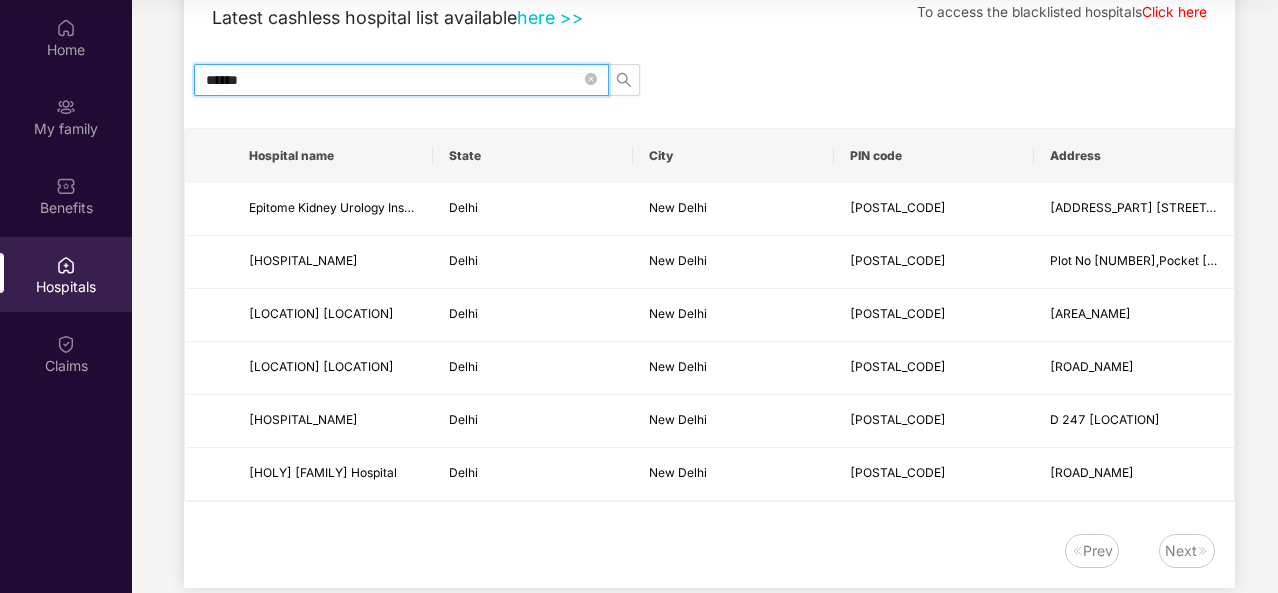 scroll, scrollTop: 155, scrollLeft: 0, axis: vertical 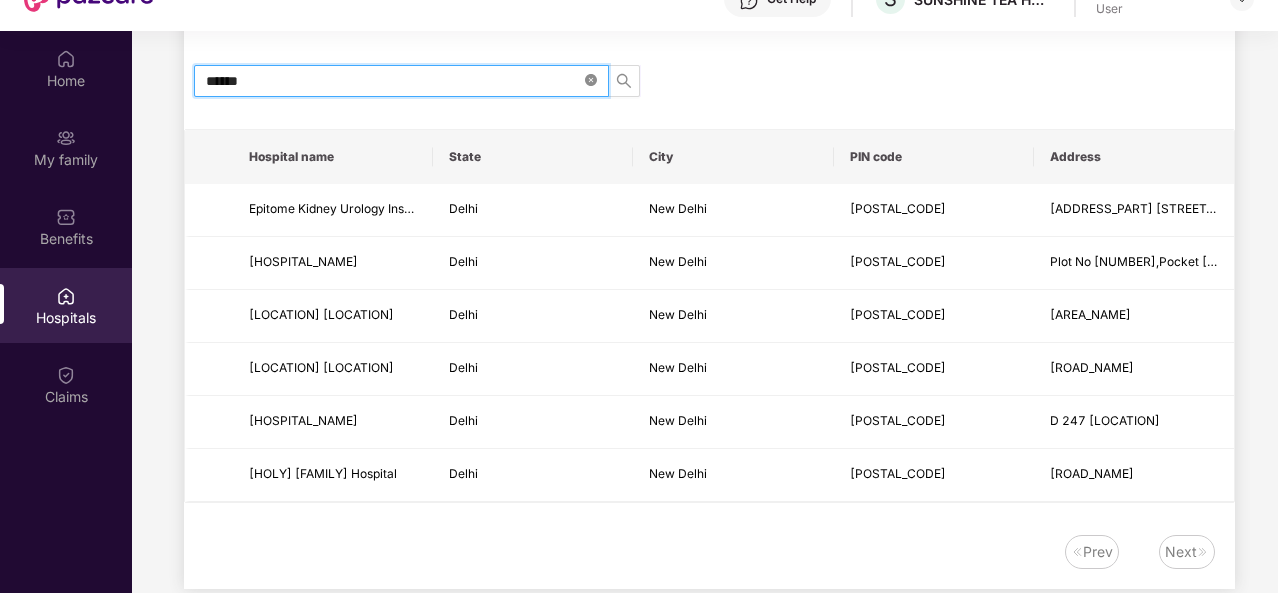 click 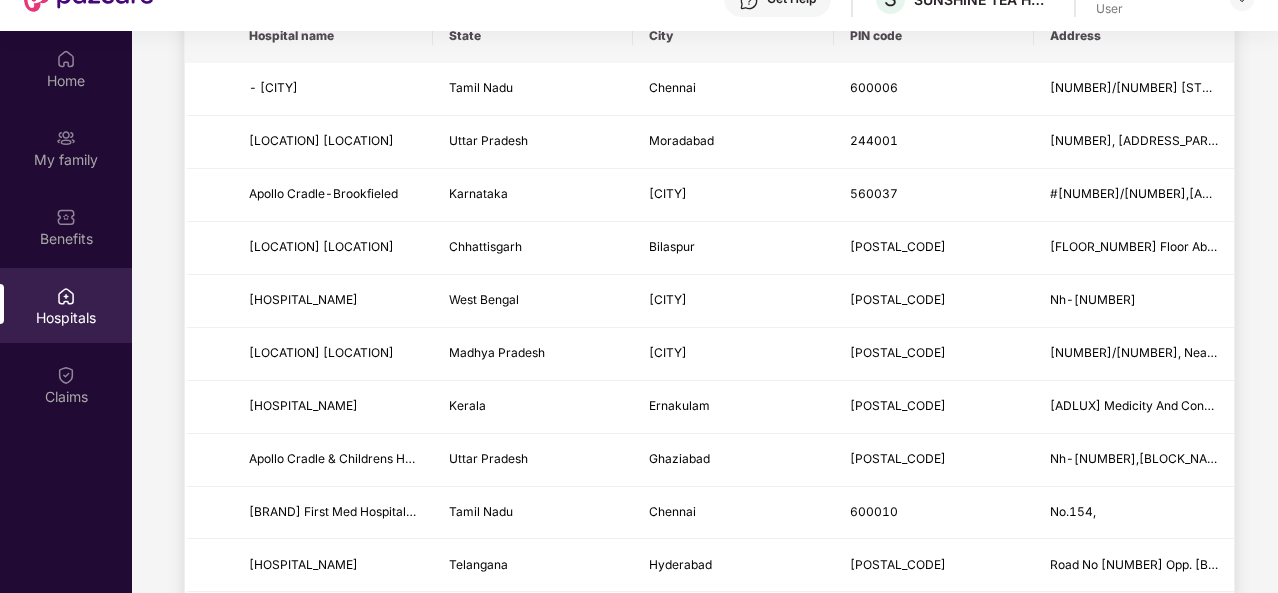 scroll, scrollTop: 0, scrollLeft: 0, axis: both 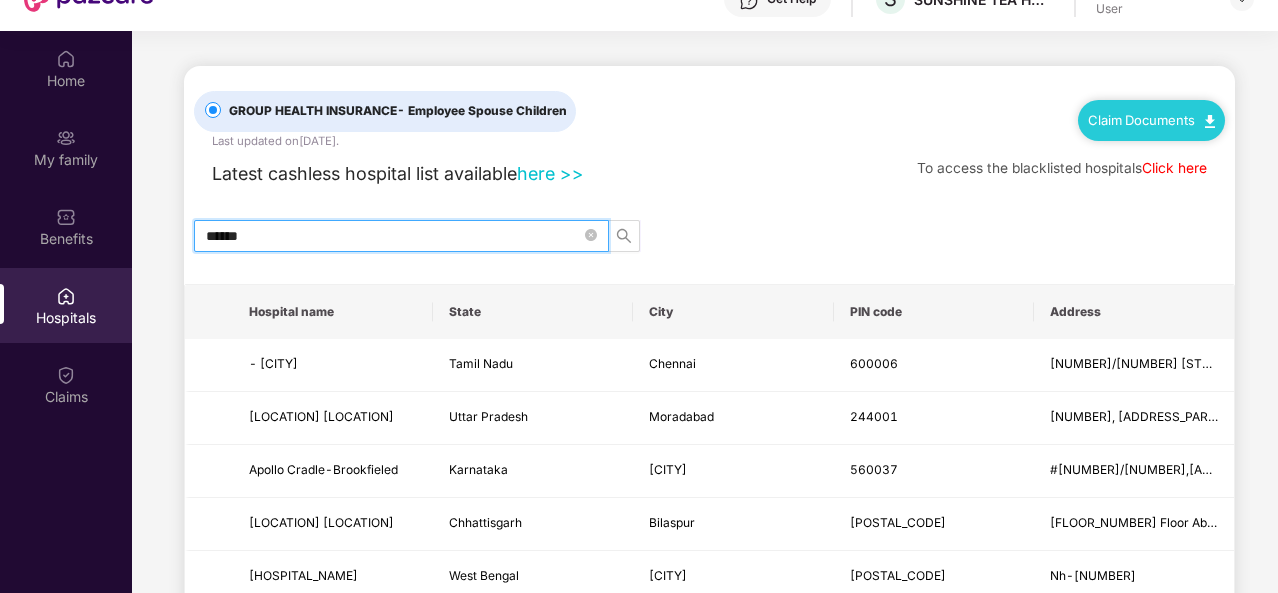 type on "******" 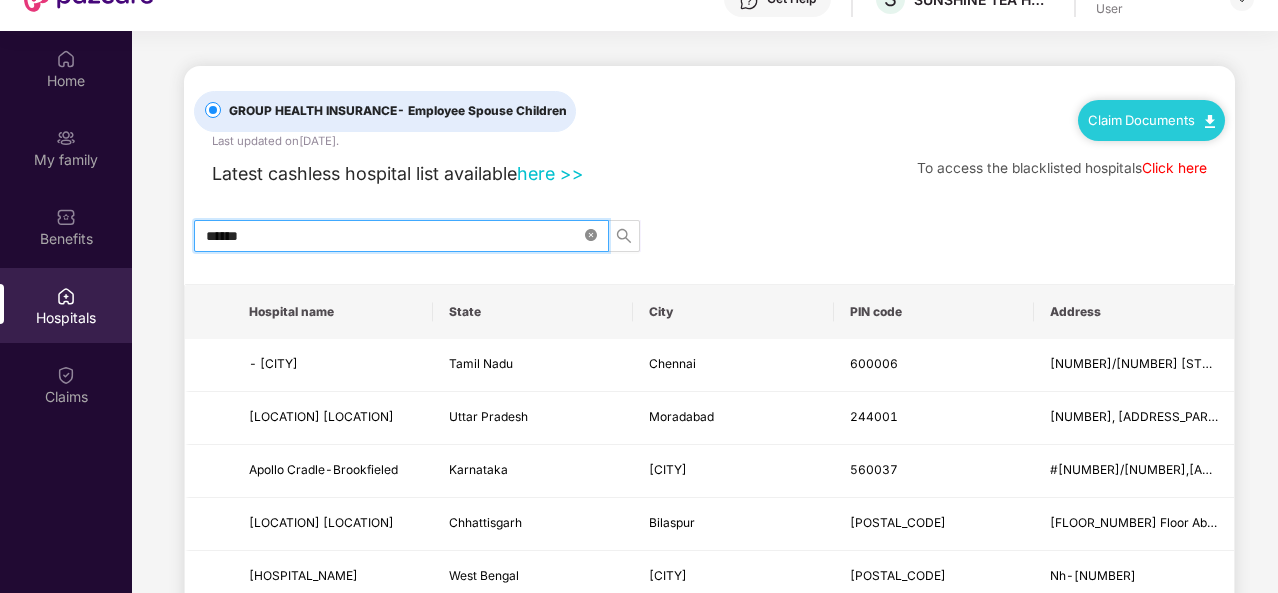 click 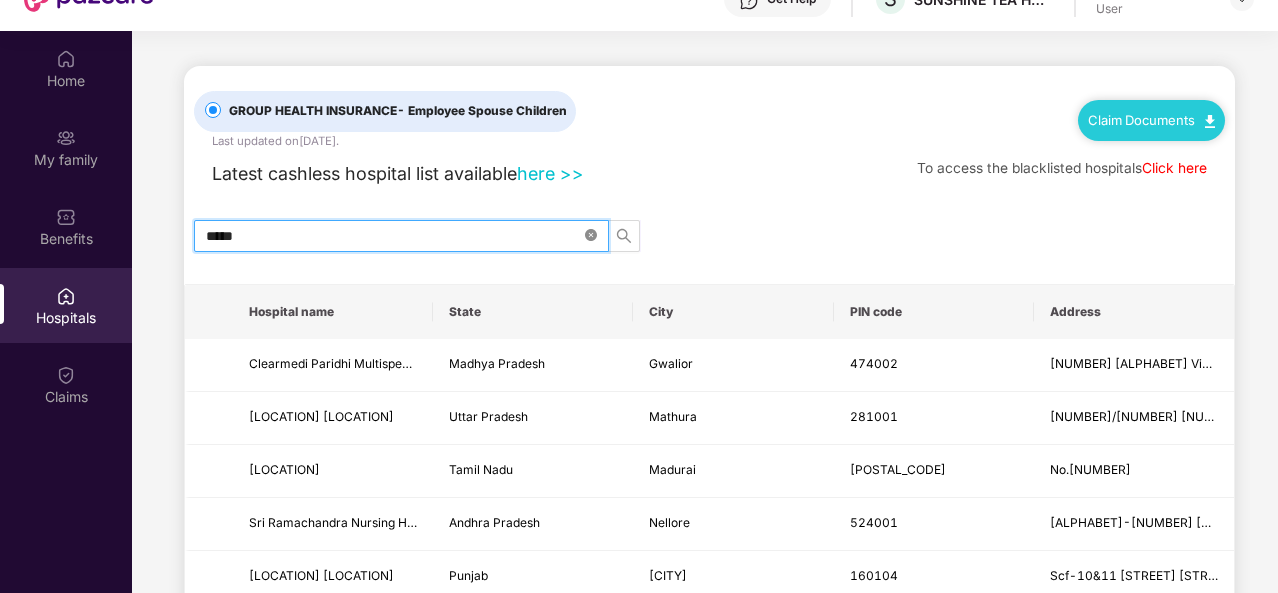 type on "******" 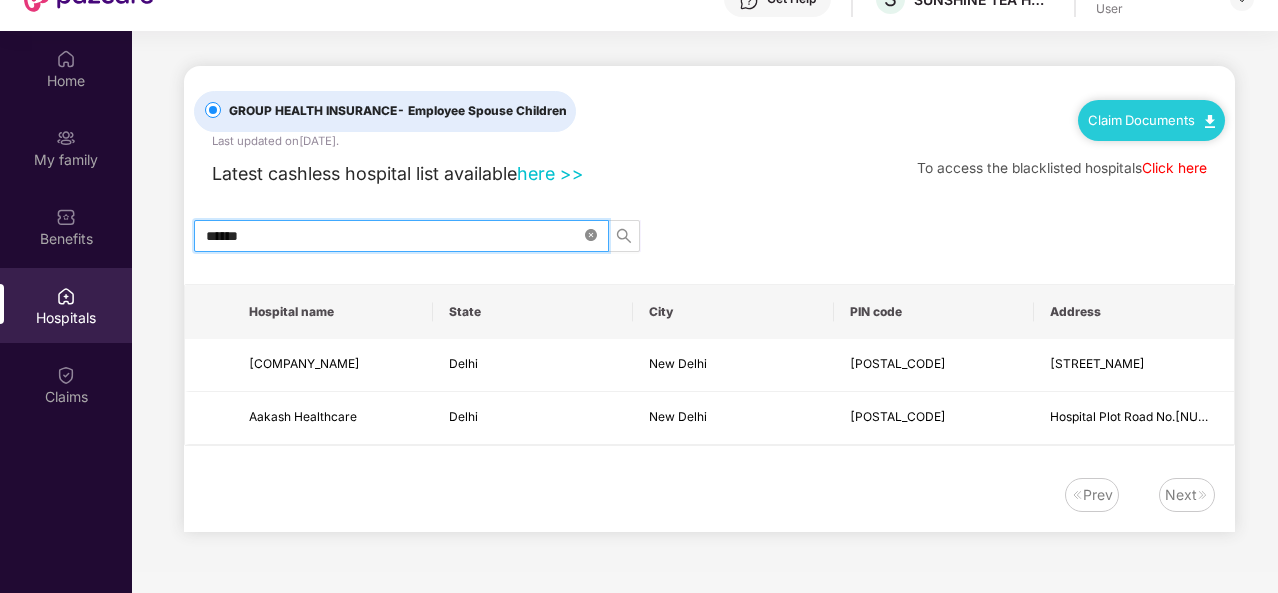 click 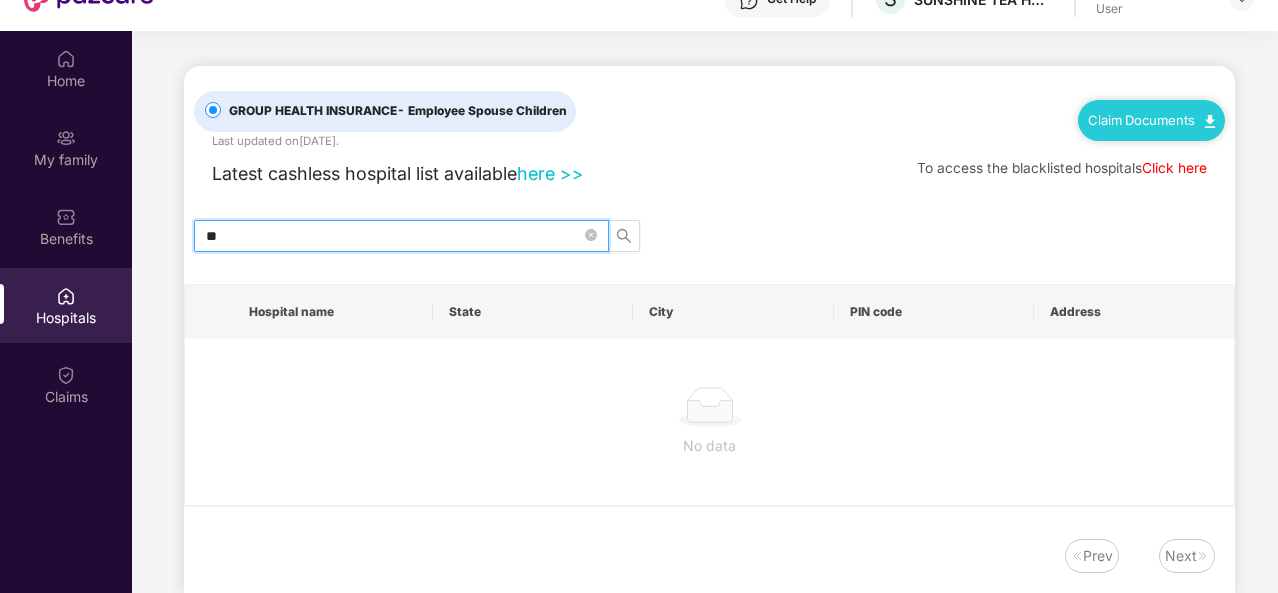 type on "*" 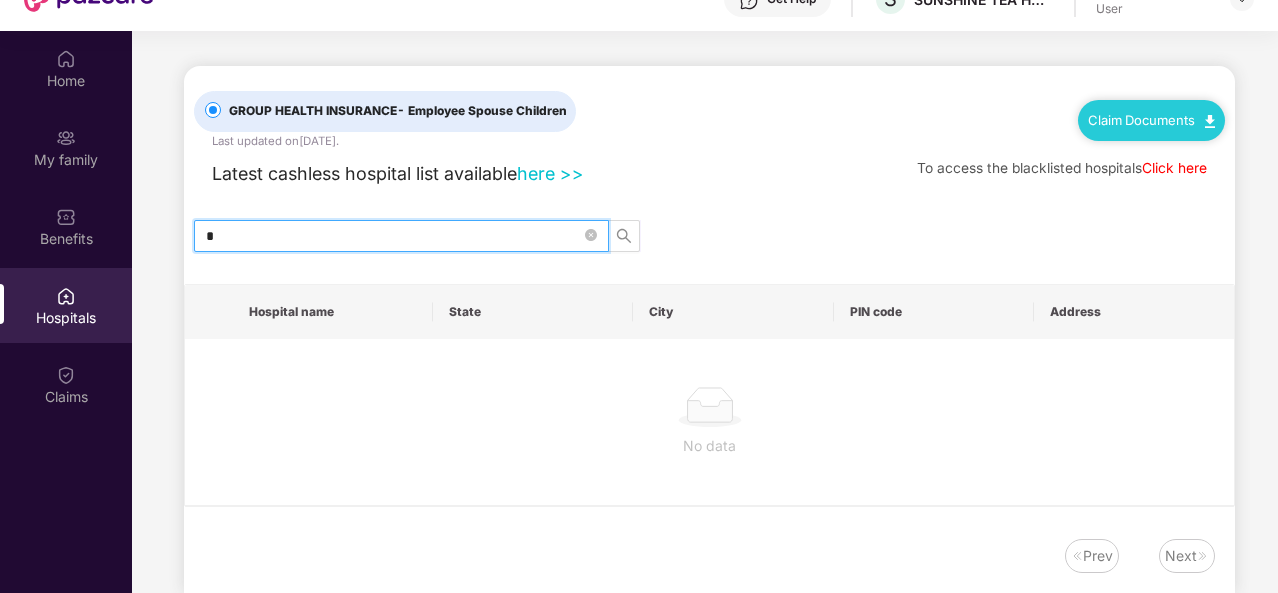 type 